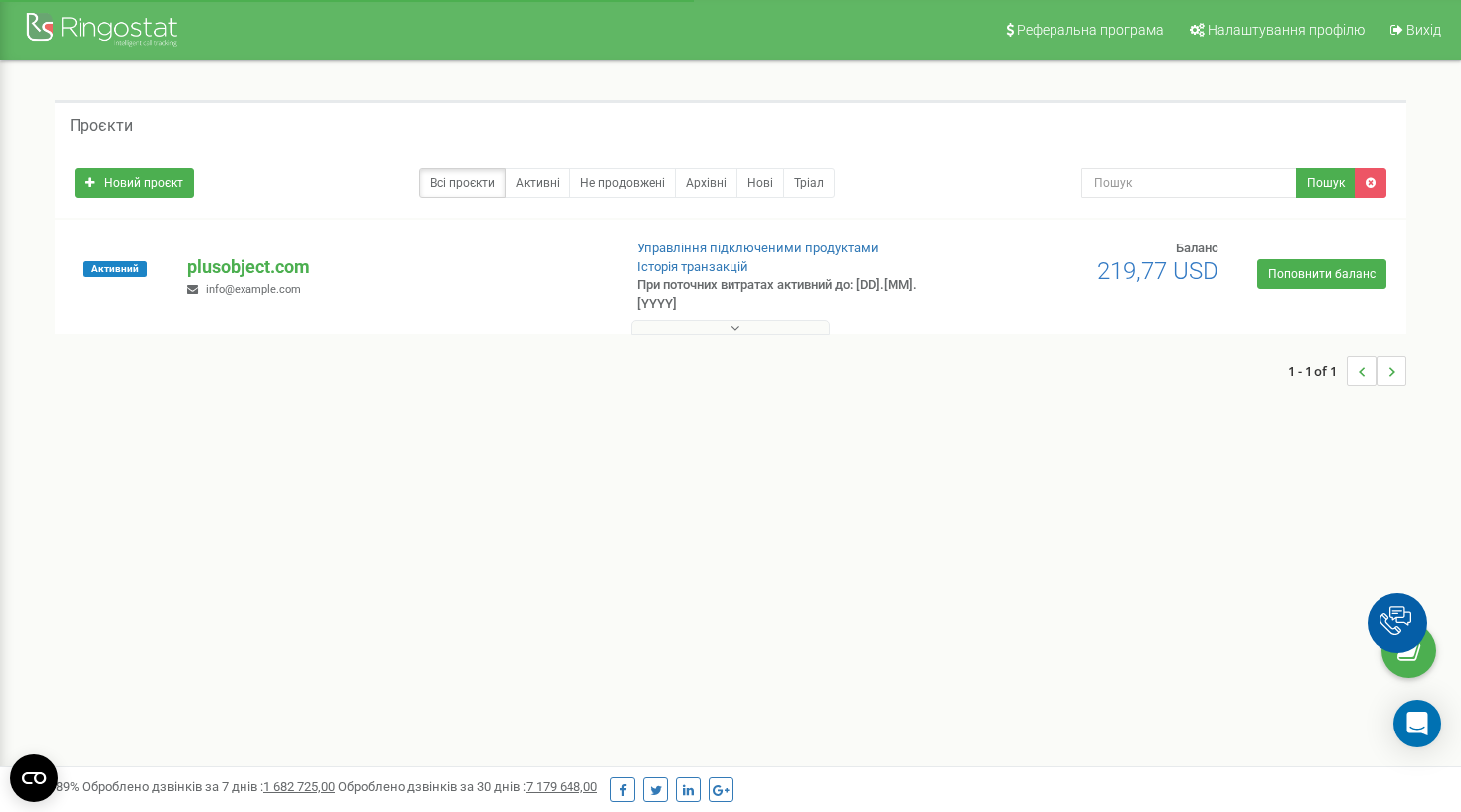 scroll, scrollTop: 0, scrollLeft: 0, axis: both 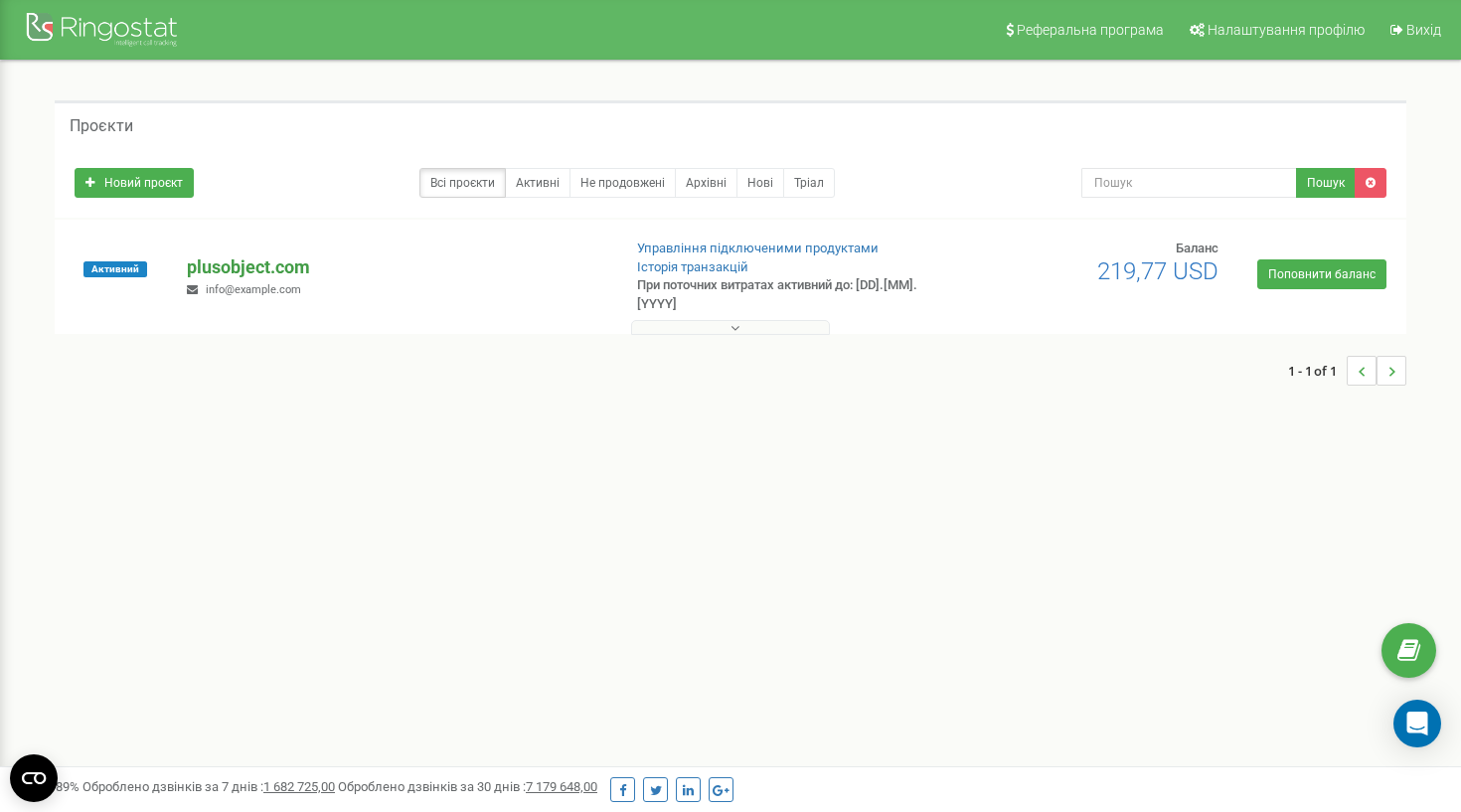 click on "plusobject.com" at bounding box center (396, 267) 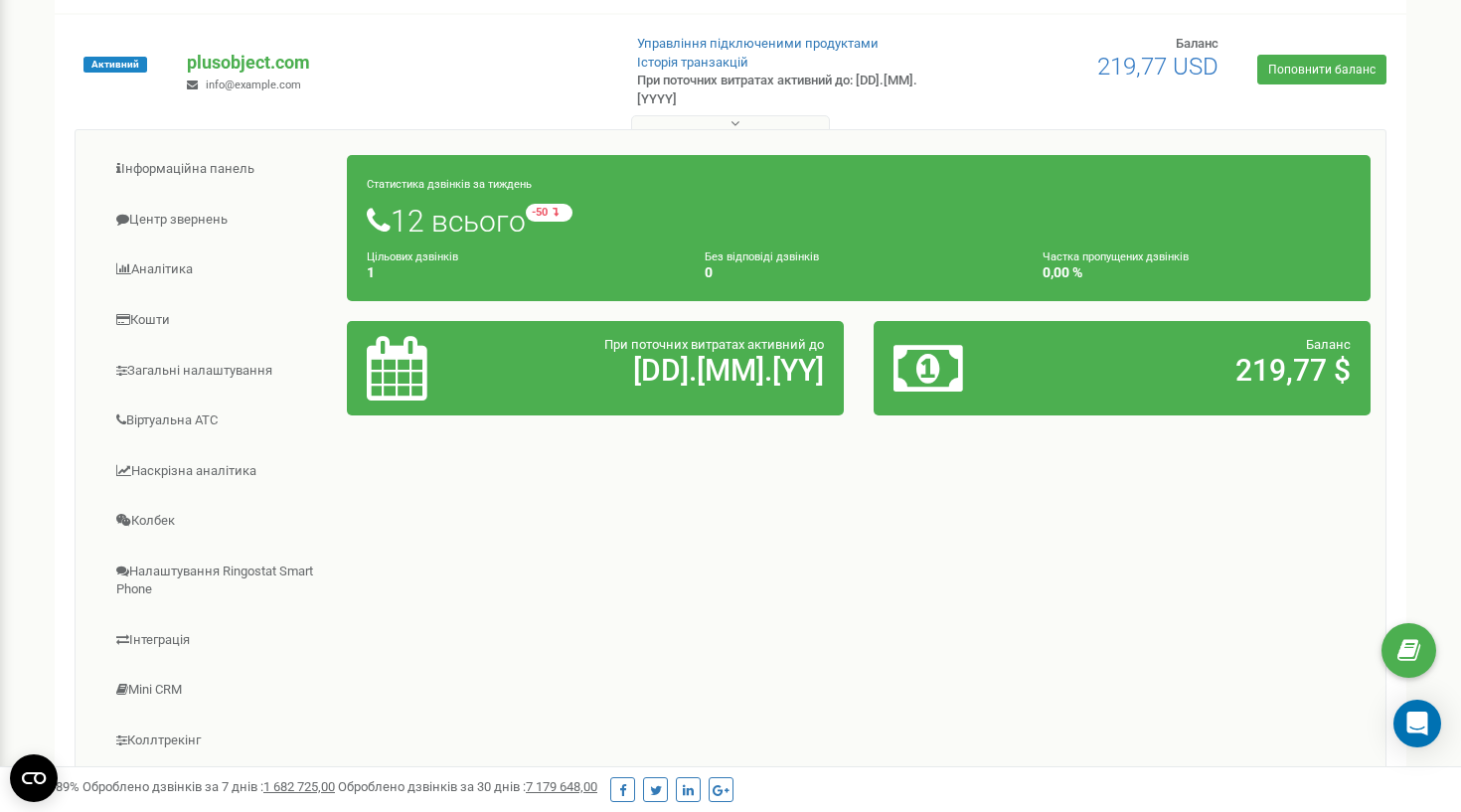 scroll, scrollTop: 191, scrollLeft: 0, axis: vertical 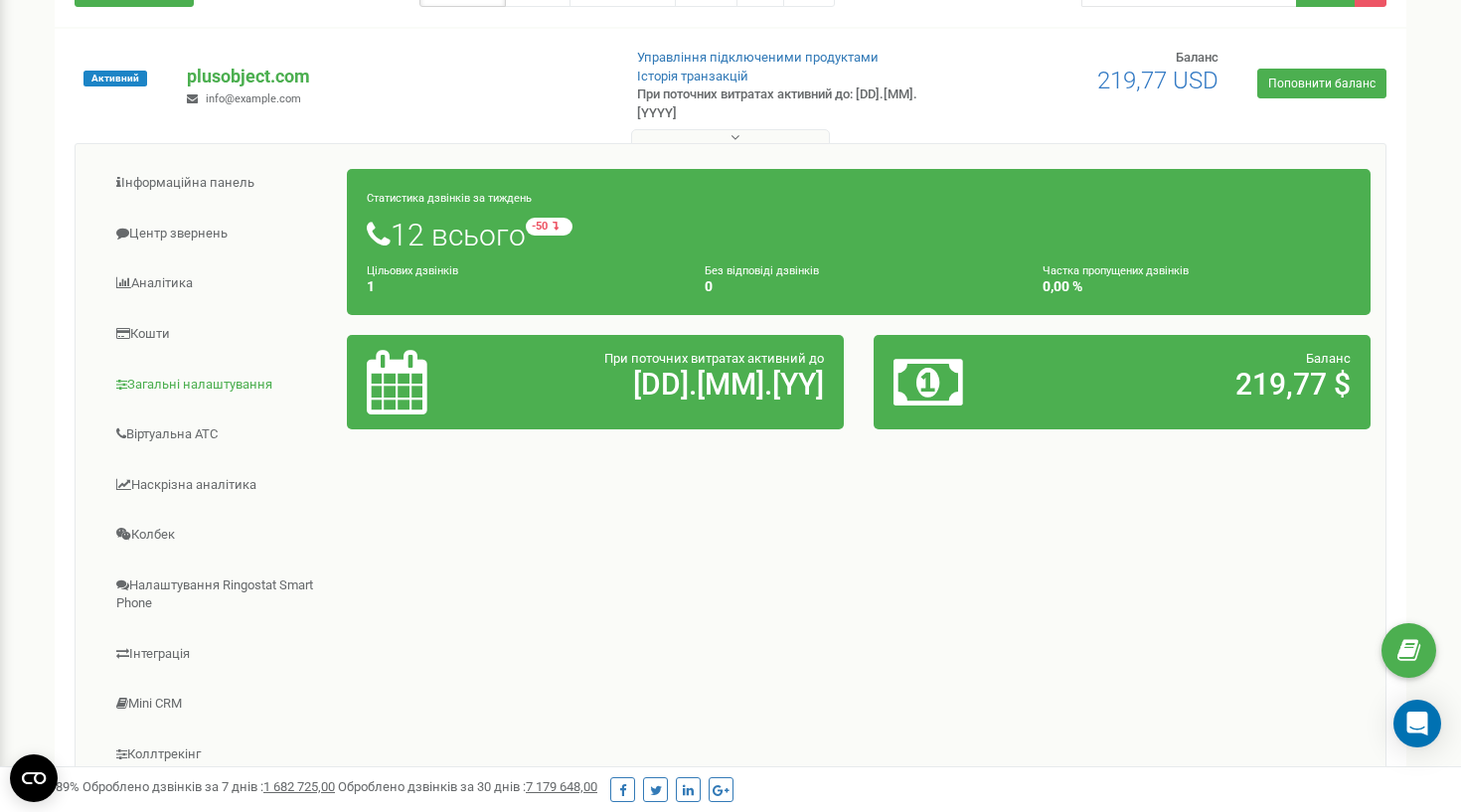 click on "Загальні налаштування" at bounding box center (219, 385) 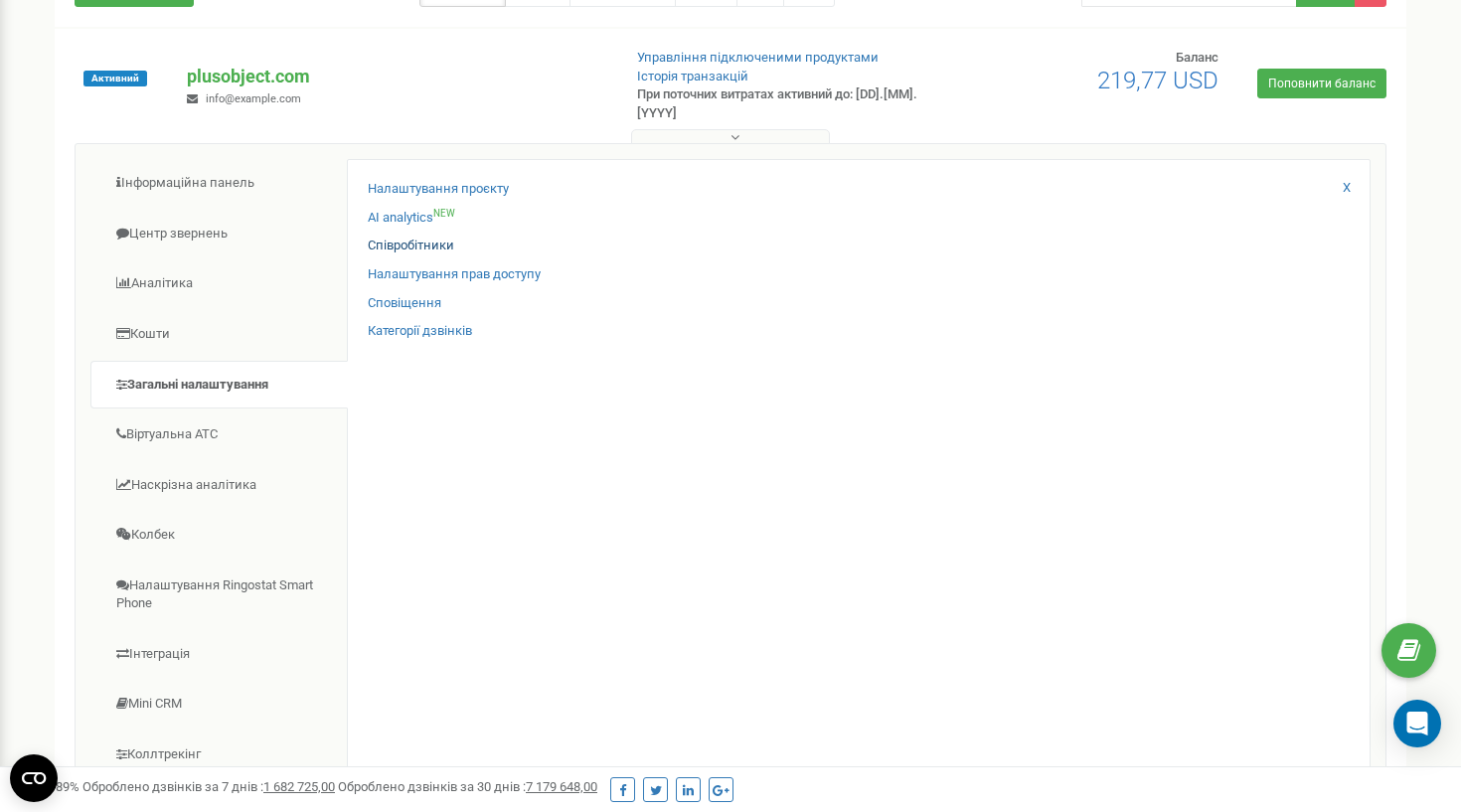 click on "Співробітники" at bounding box center (410, 245) 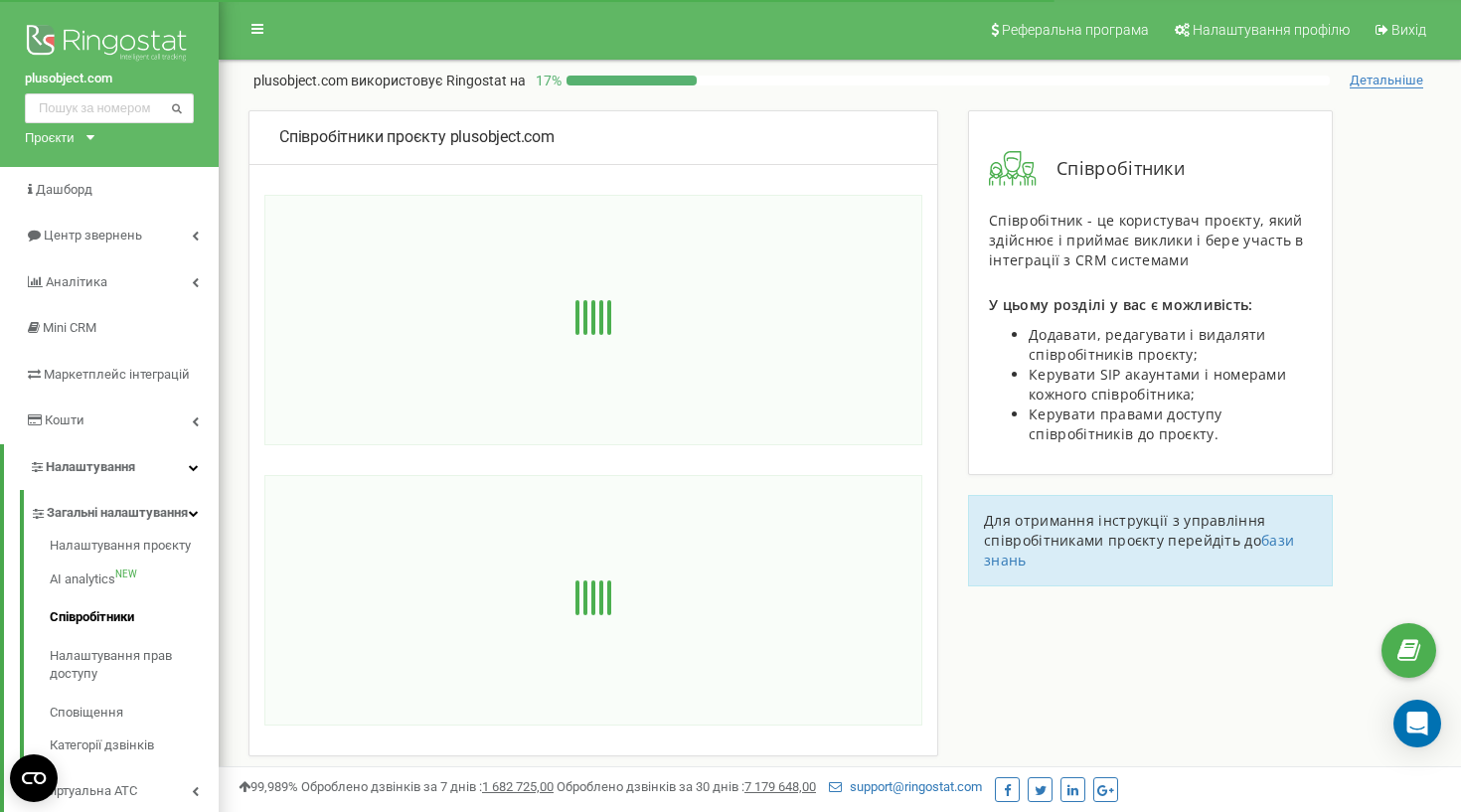 scroll, scrollTop: 0, scrollLeft: 0, axis: both 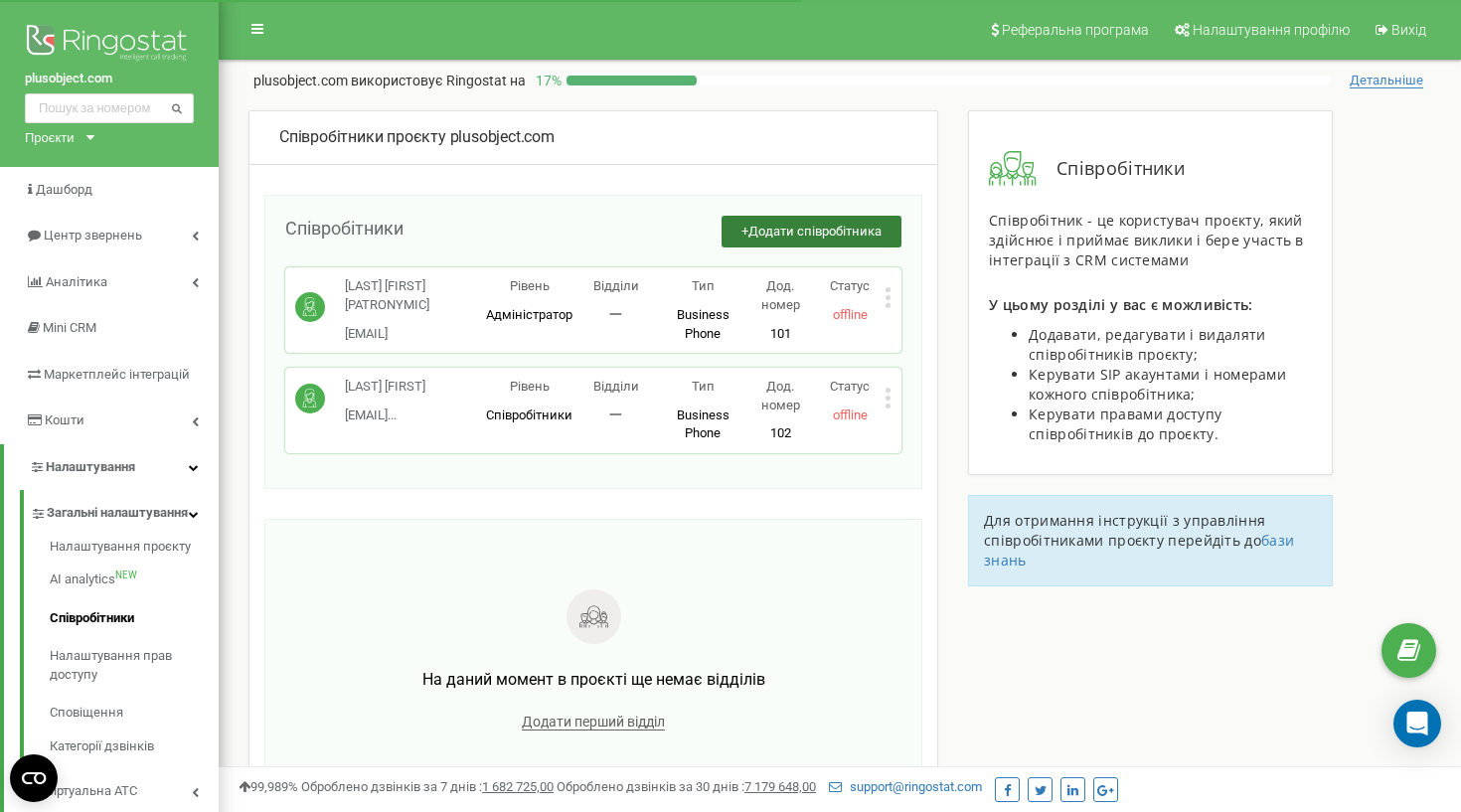click on "Додати співробітника" at bounding box center (815, 231) 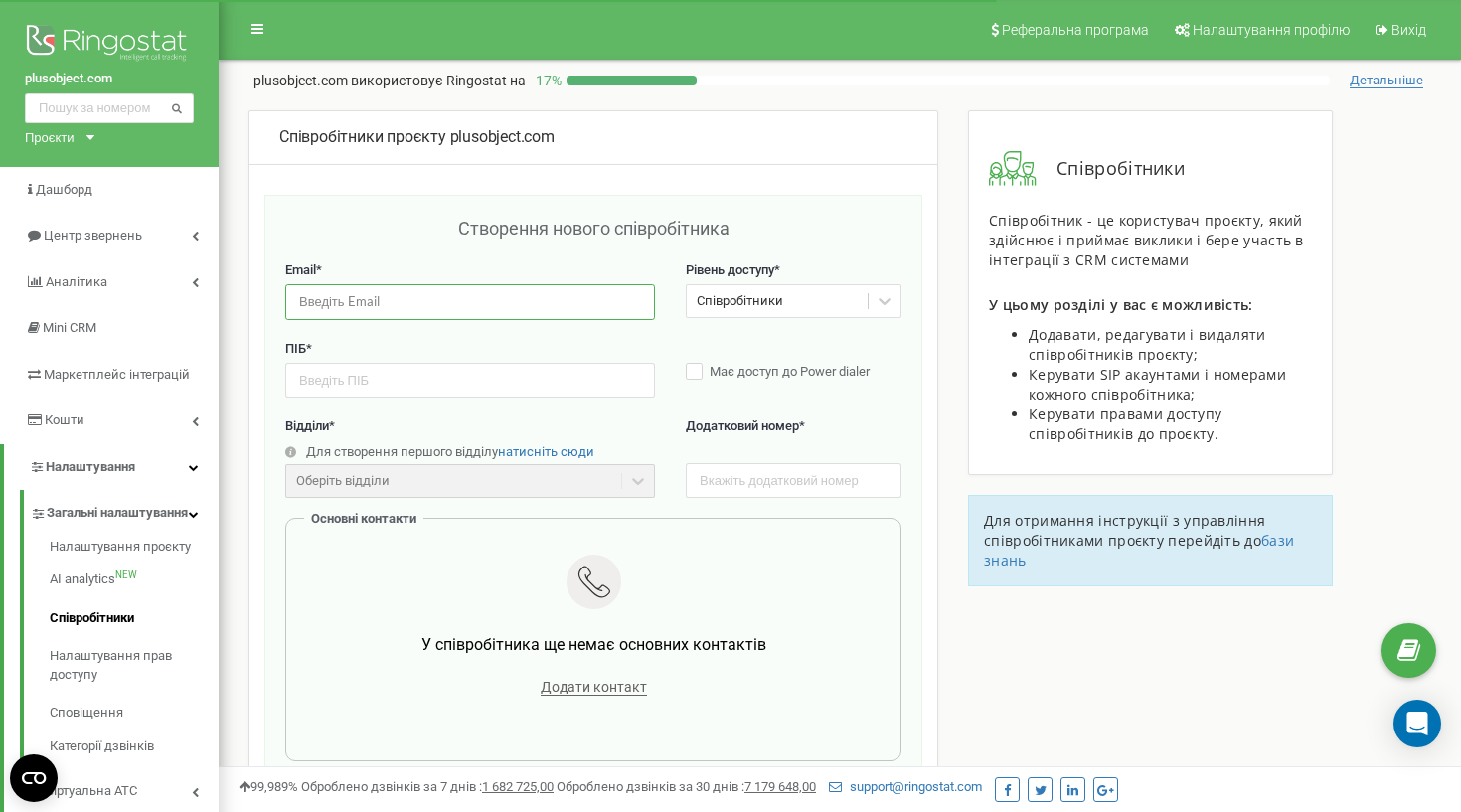 click at bounding box center (470, 301) 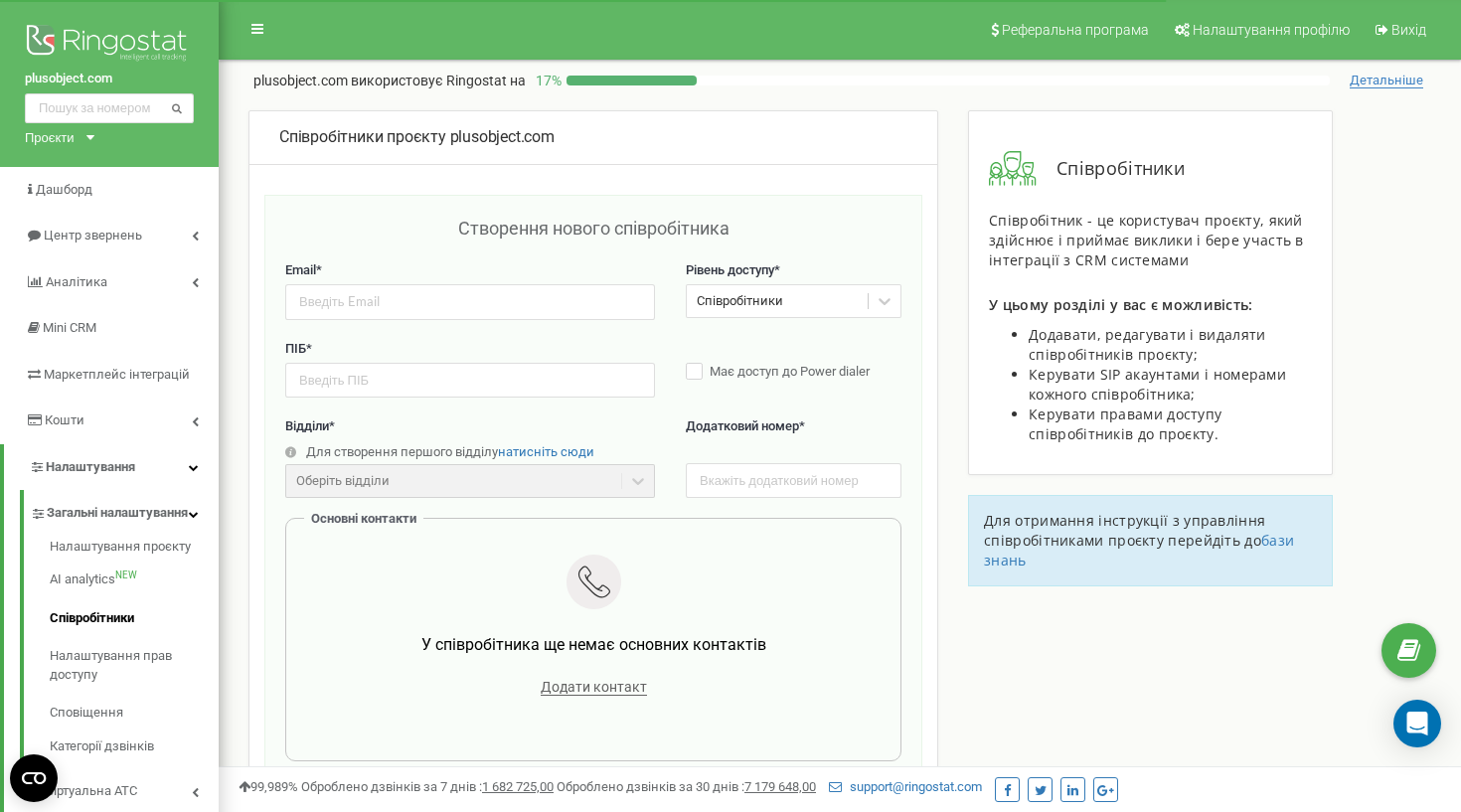 click on "Створення нового співробітника" at bounding box center [593, 228] 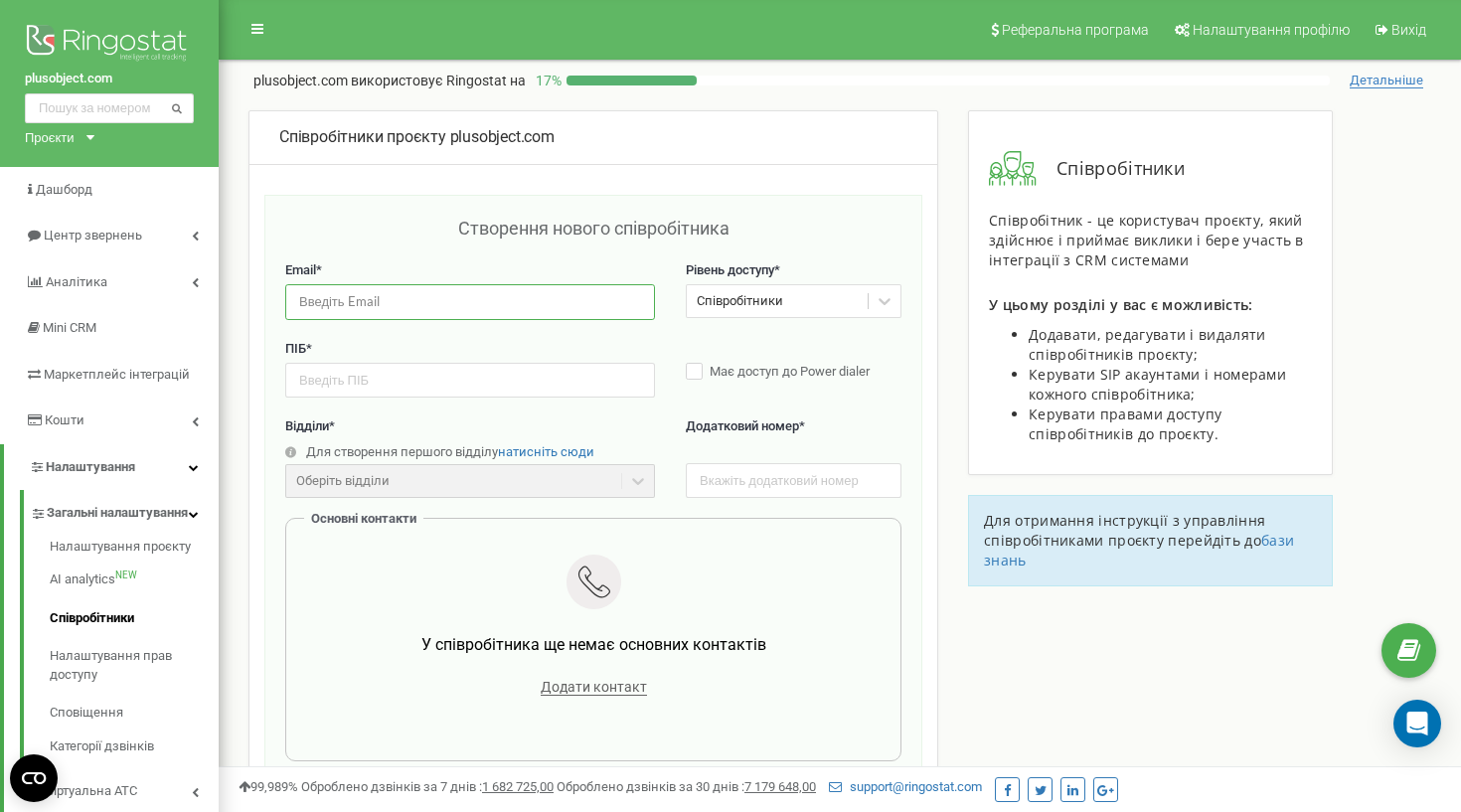 click at bounding box center (470, 301) 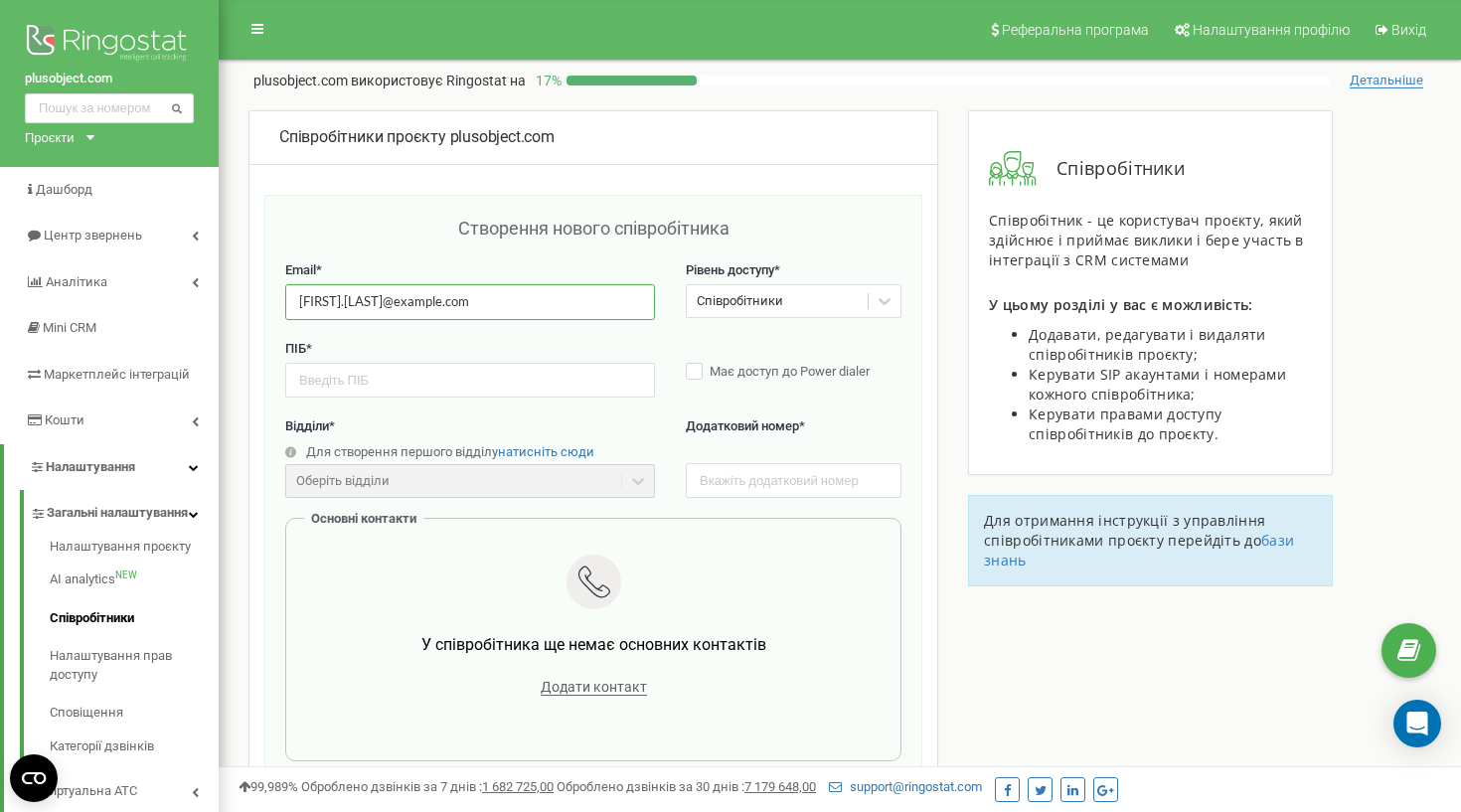 type on "svyatoslav.bodnar@gmail.com" 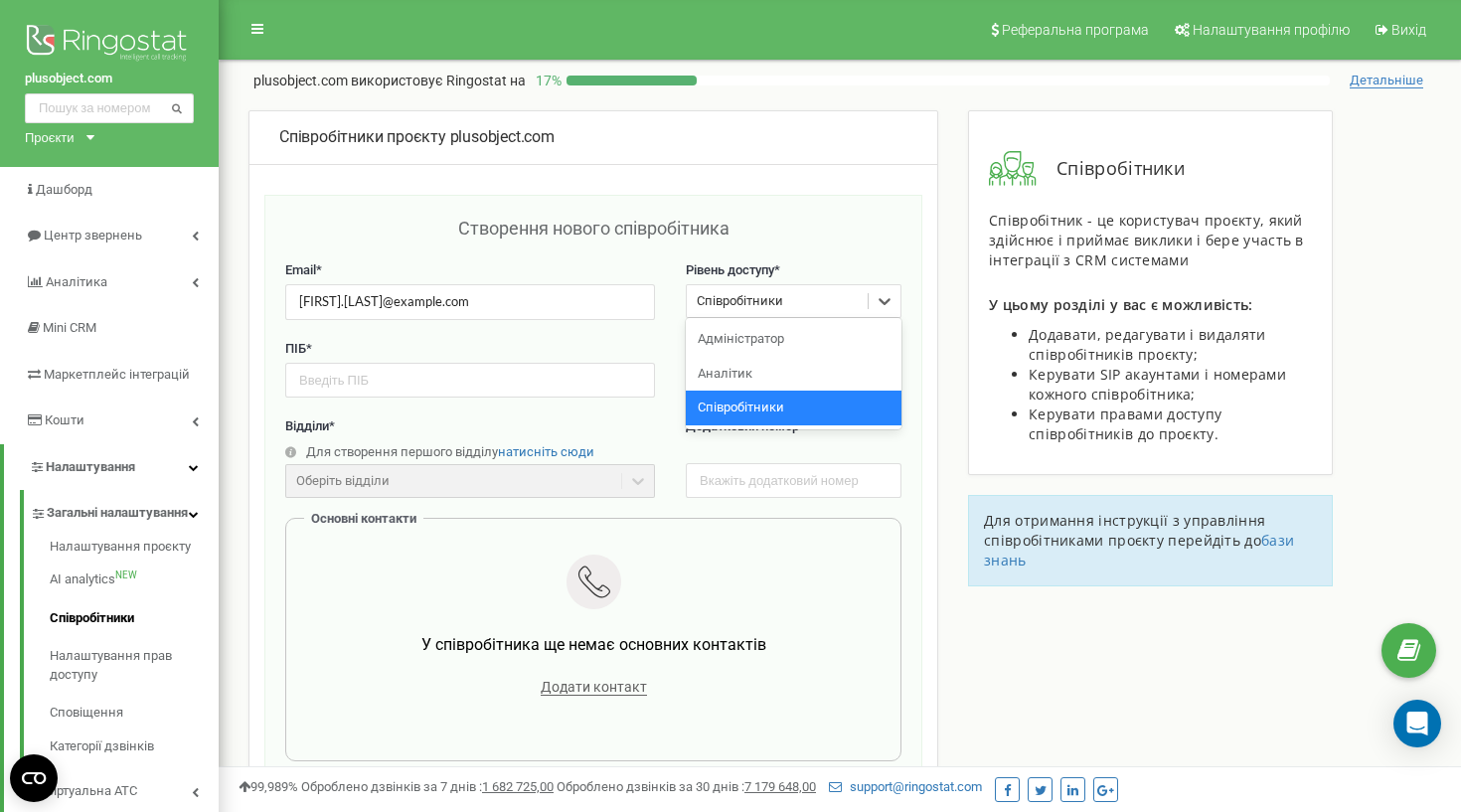 click on "Співробітники" at bounding box center (777, 301) 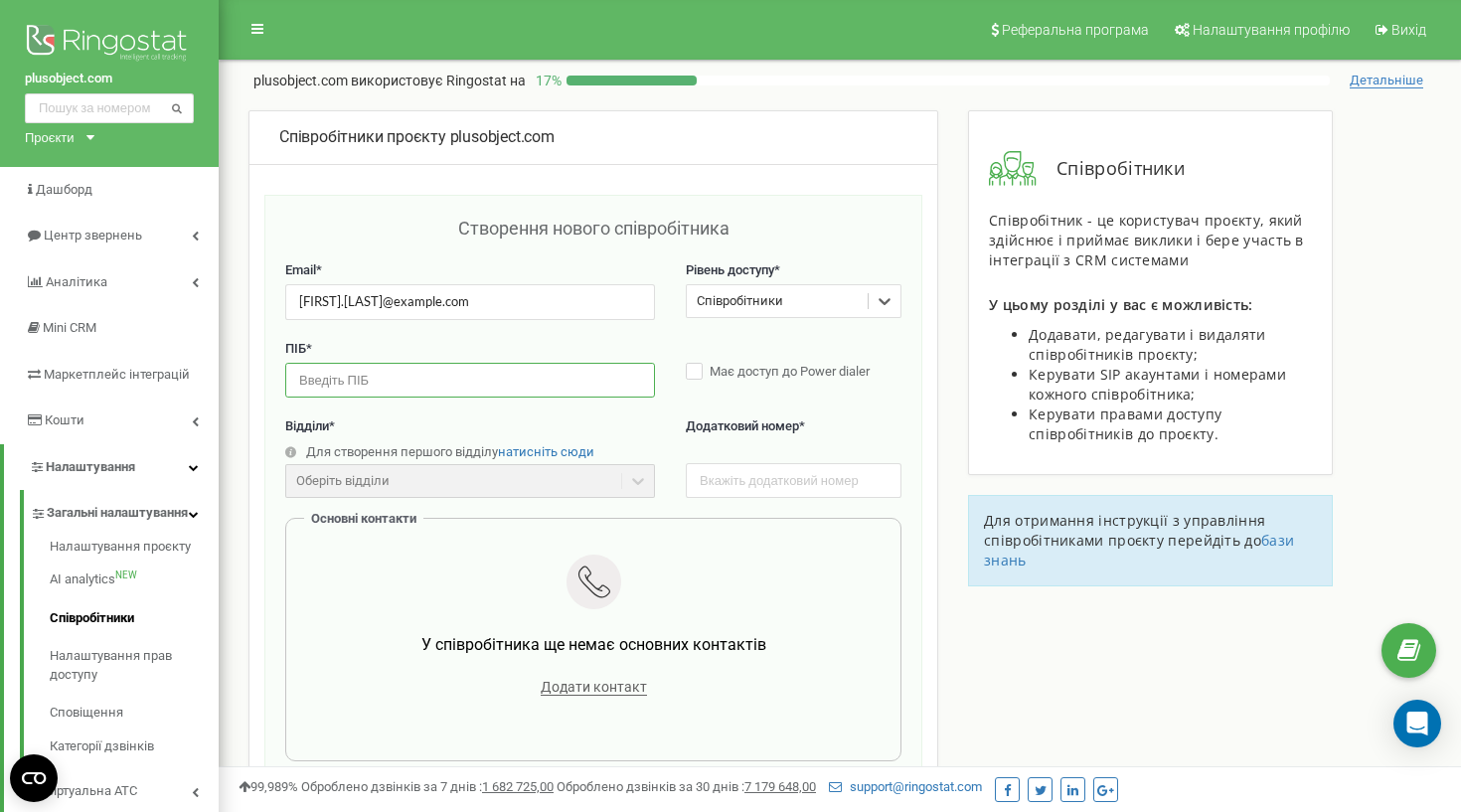 click at bounding box center [470, 380] 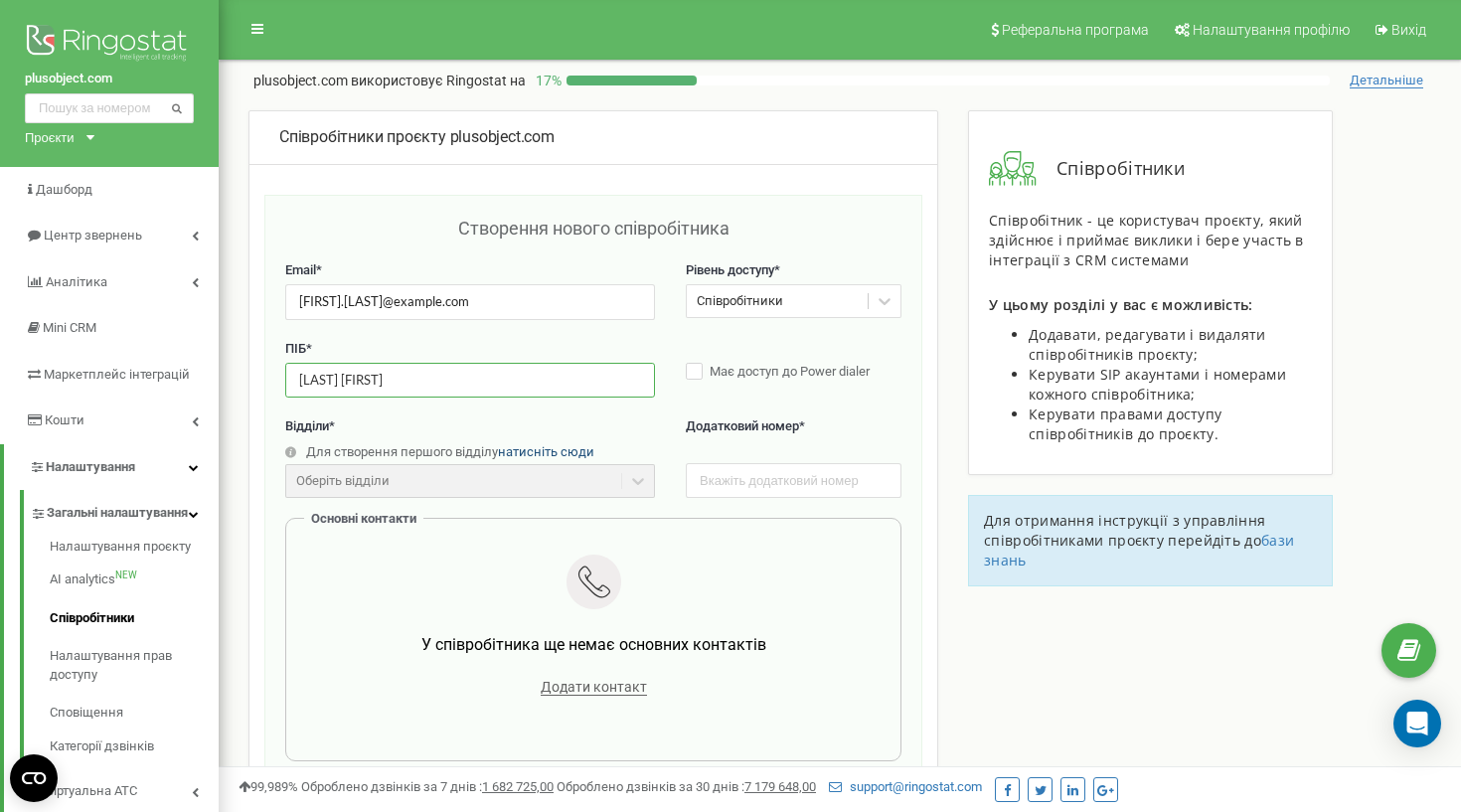 type on "Бондар Святослав" 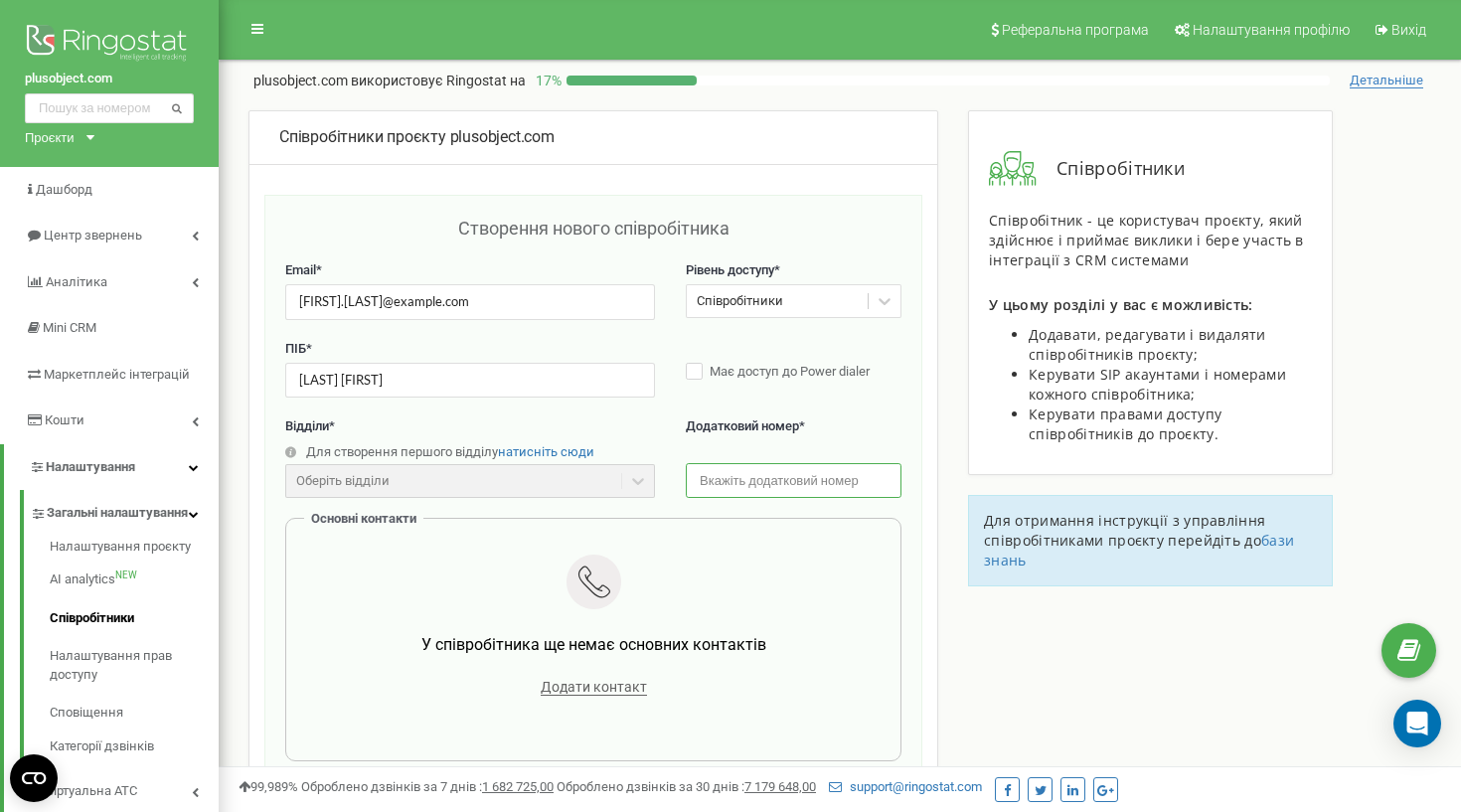 click at bounding box center [793, 480] 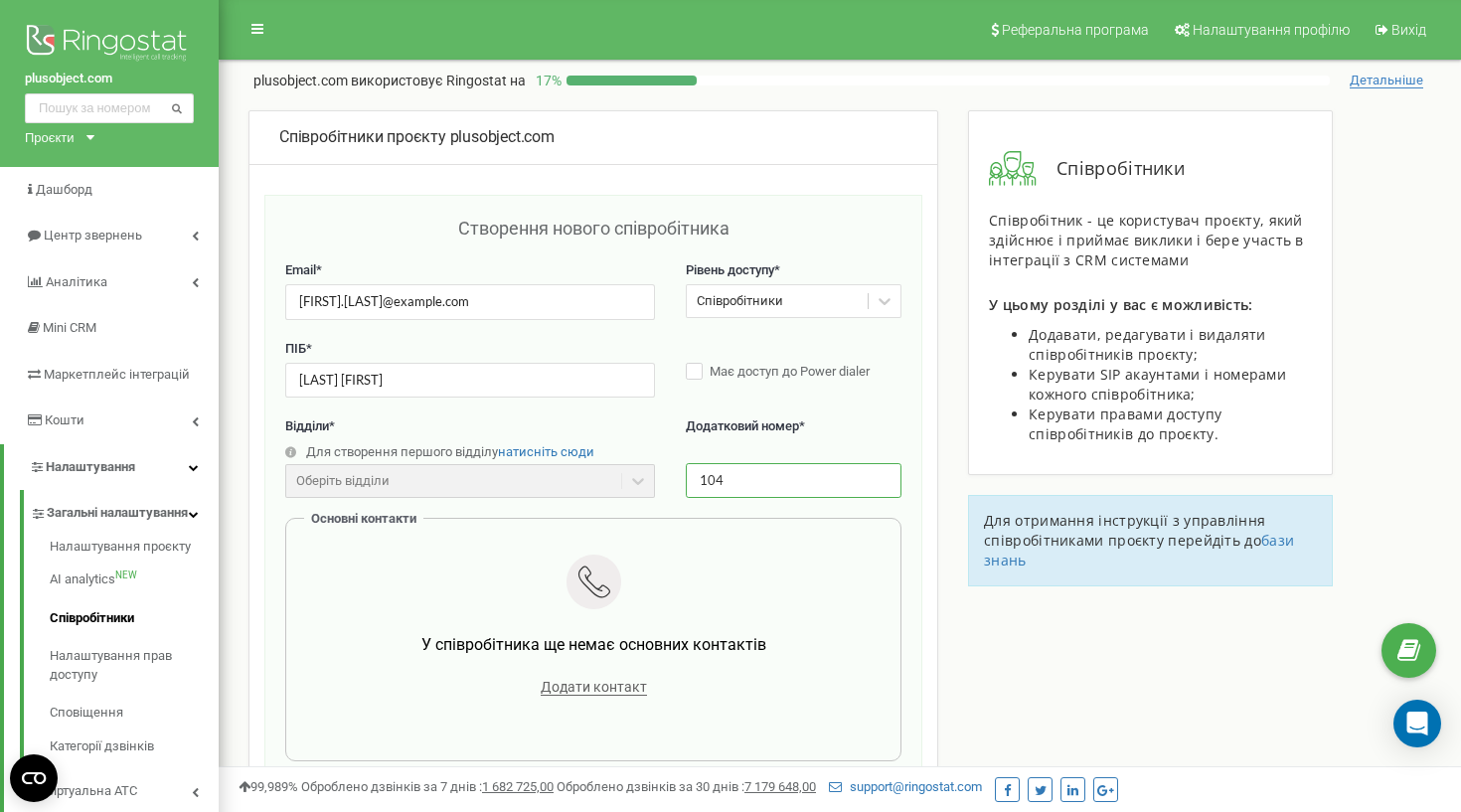 type on "104" 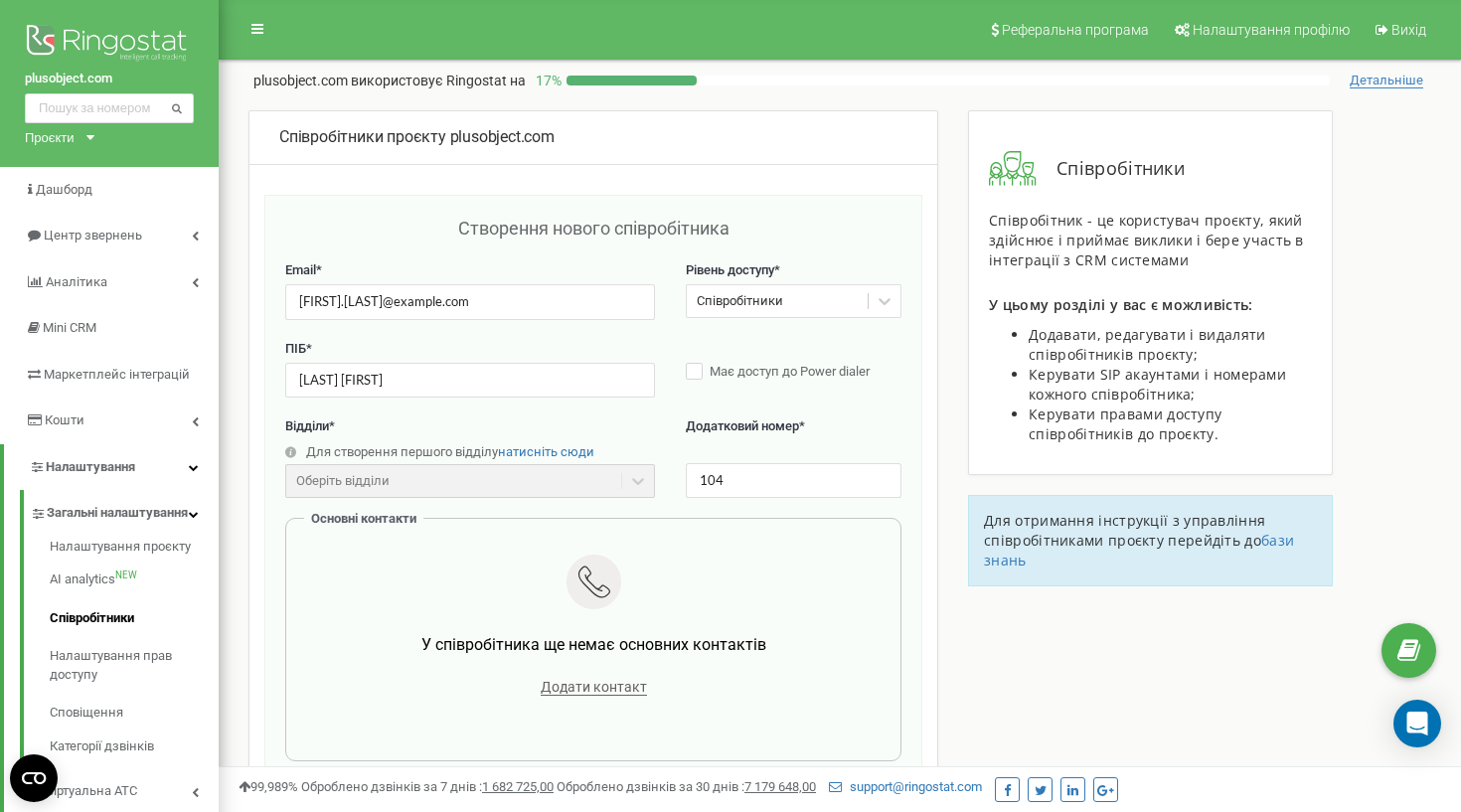 click on "Створення нового співробітника Email * svyatoslav.bodnar@gmail.com Рівень доступу * Співробітники ПІБ * Бондар Святослав   Має доступ до Power dialer Відділи * Для створення першого відділу   натисніть сюди Оберіть відділи Відділи ще не створені Додатковий номер * 104 Основні контакти У співробітника ще немає основних контактів Додати контакт Інші контакти У співробітника ще немає інших контактів Контакти не будуть викликані при переадресації на співробітника, але будуть використані в інтеграції з CRM.  Додати контакт Скасувати Зберегти" at bounding box center [593, 673] 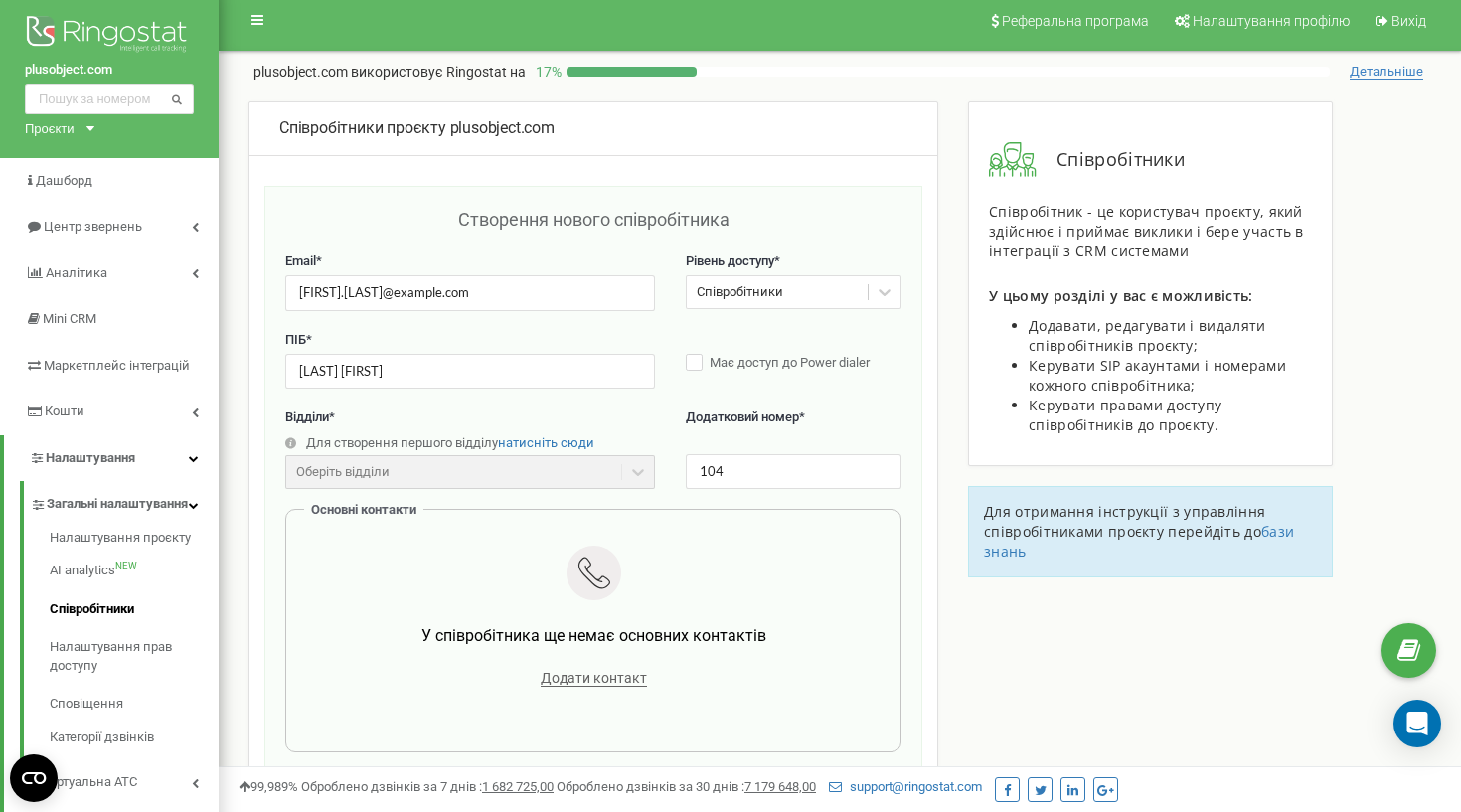 scroll, scrollTop: 211, scrollLeft: 1, axis: both 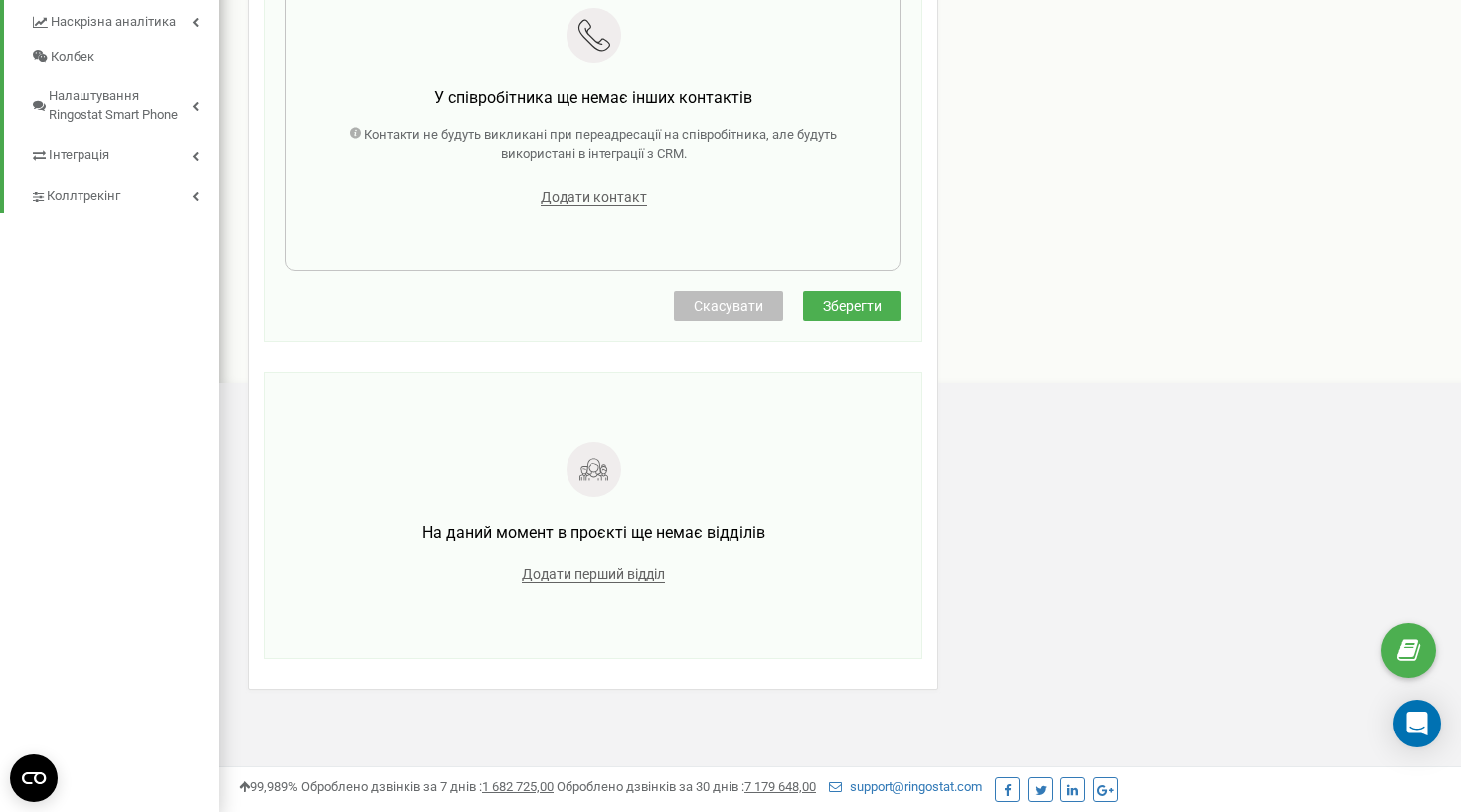click on "Зберегти" at bounding box center (852, 306) 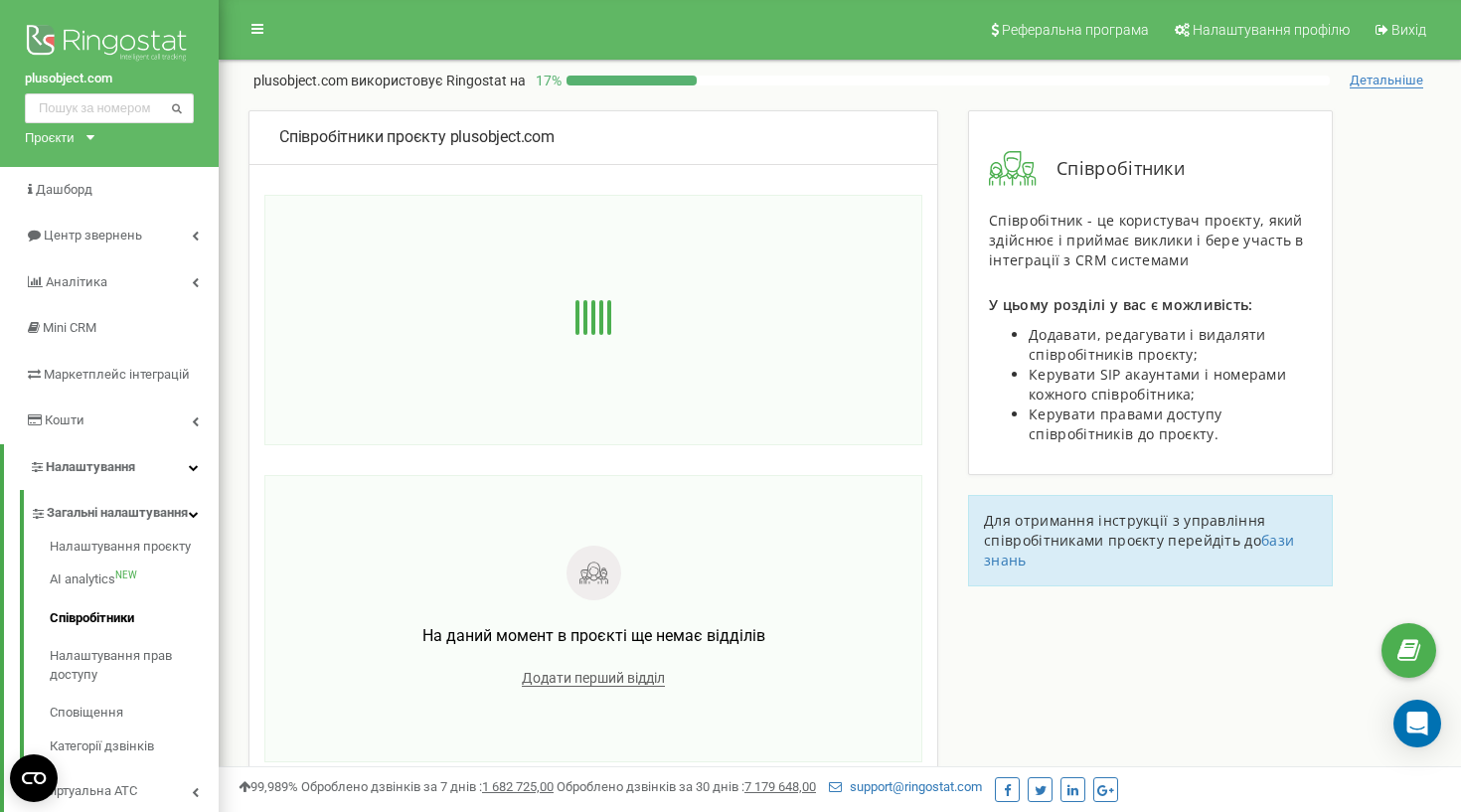 scroll, scrollTop: 0, scrollLeft: 0, axis: both 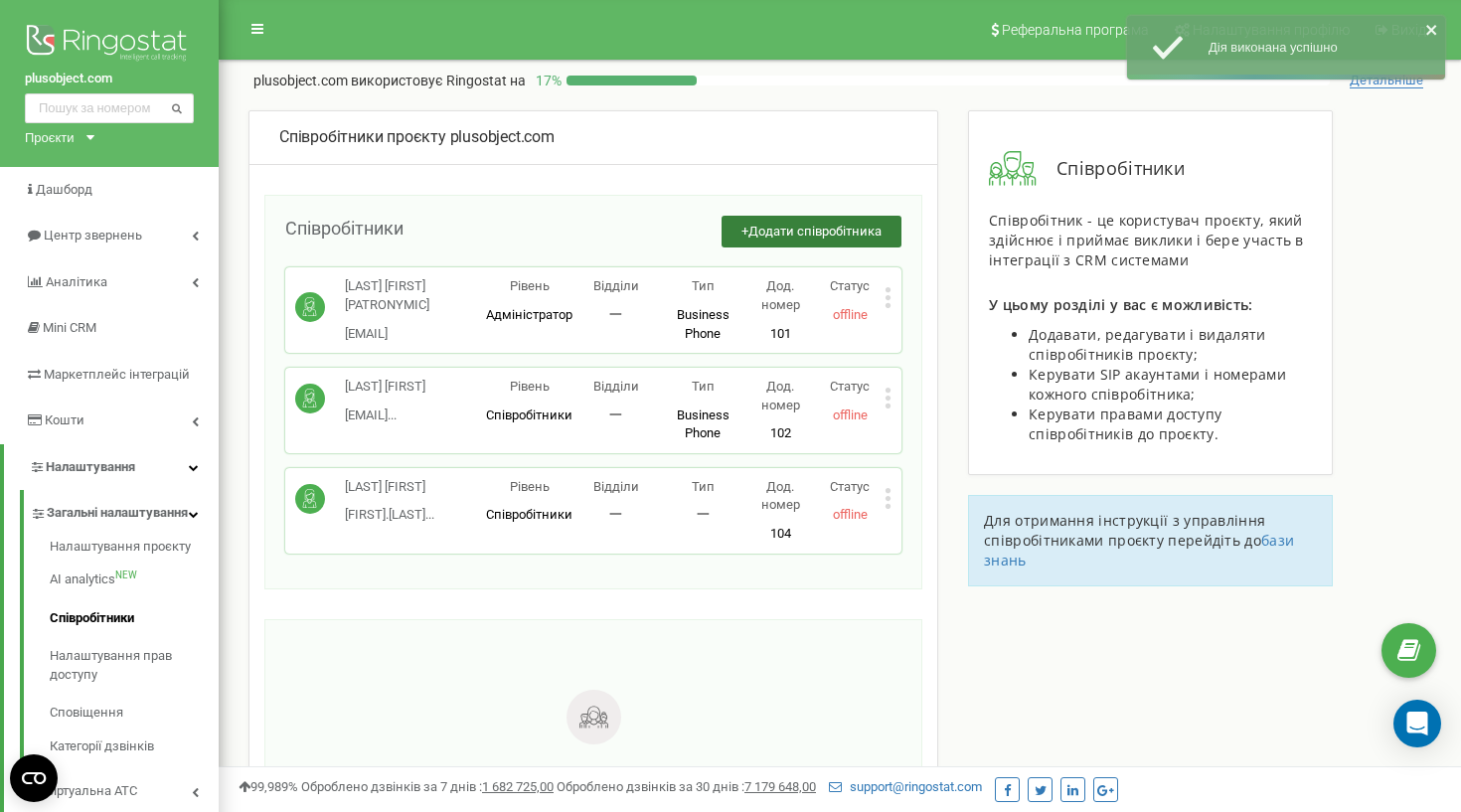 click on "Додати співробітника" at bounding box center [815, 231] 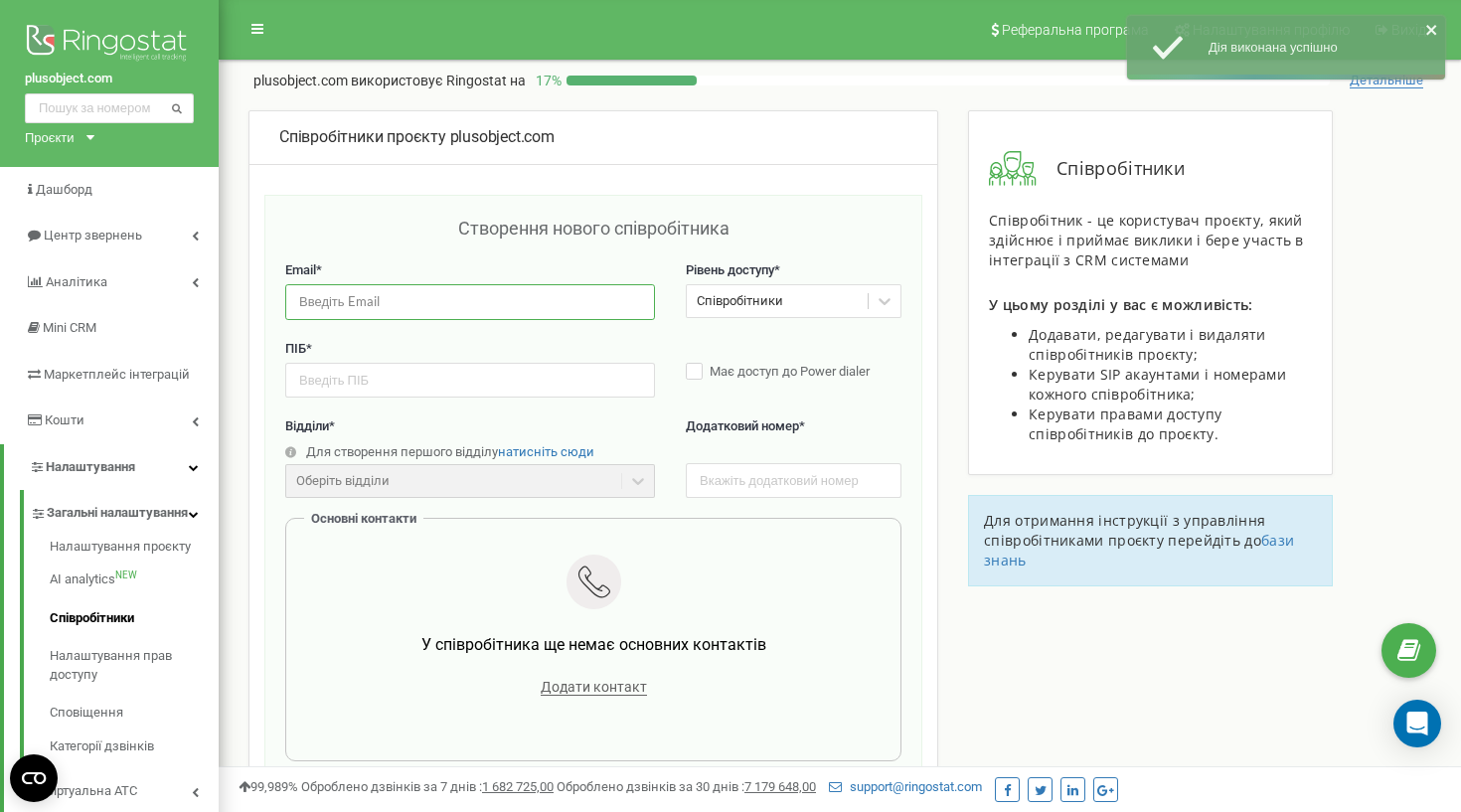 click at bounding box center [470, 301] 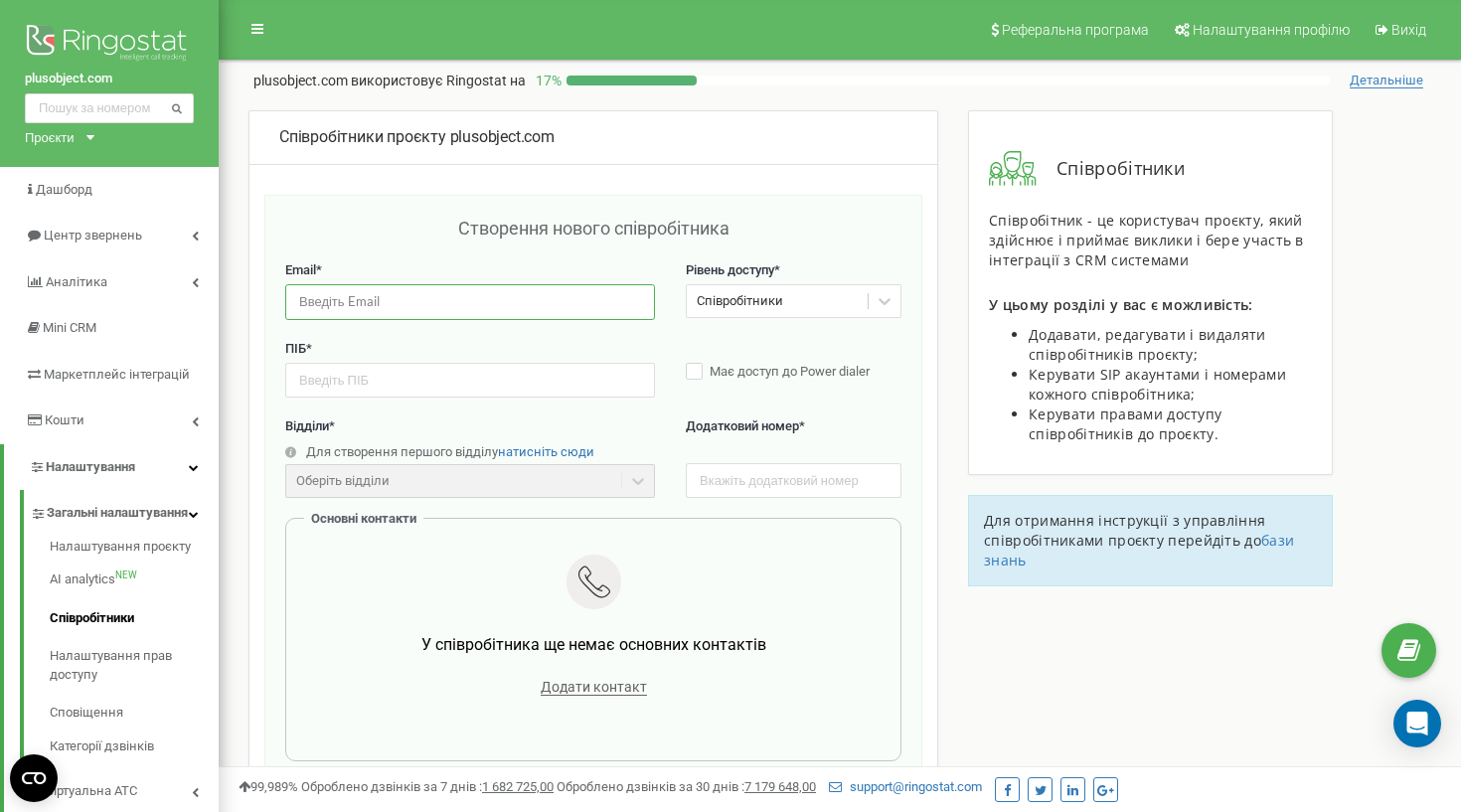 paste on "e489chezganova@gmail.com" 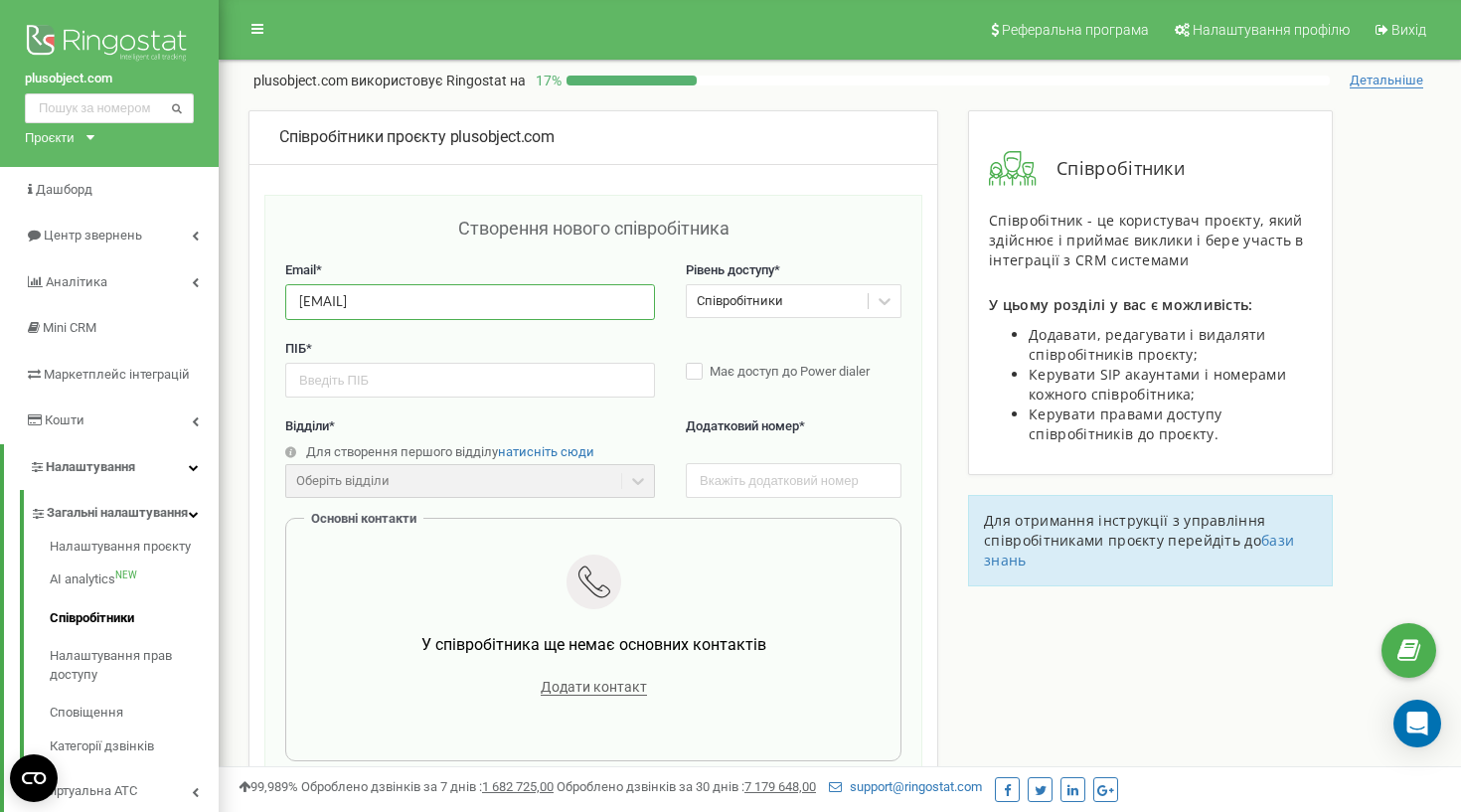 type on "e489chezganova@gmail.com" 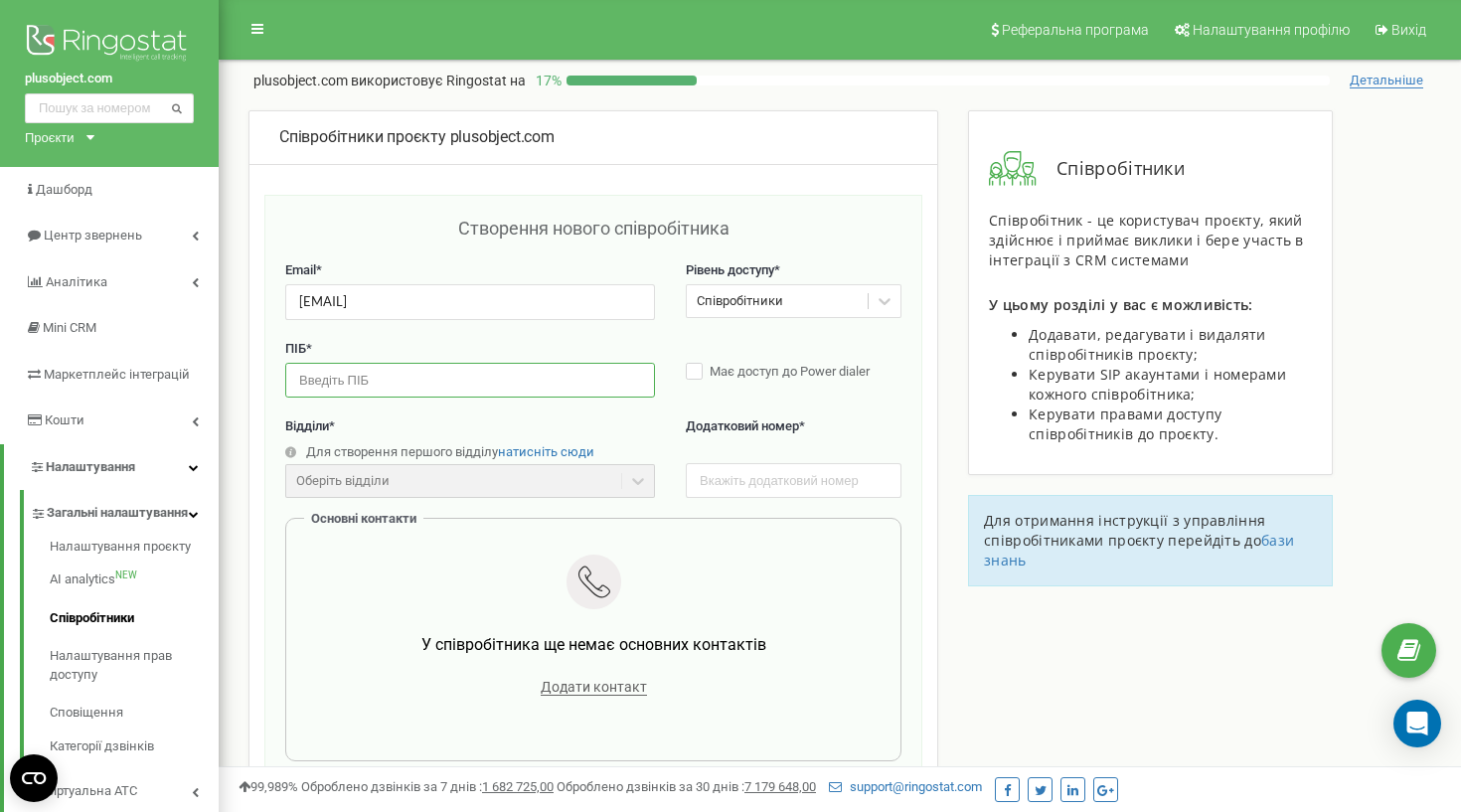 click at bounding box center (470, 380) 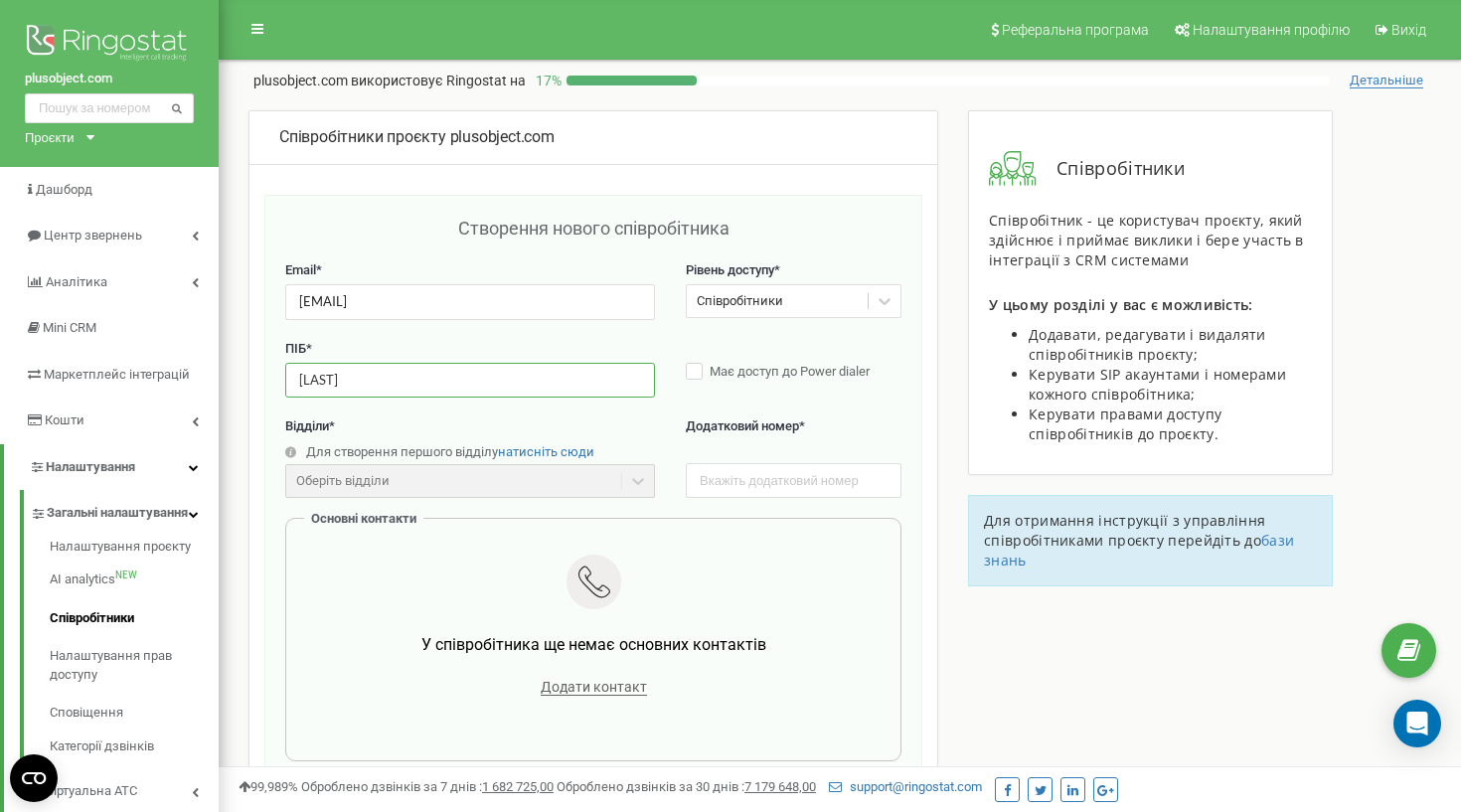 drag, startPoint x: 434, startPoint y: 392, endPoint x: 249, endPoint y: 379, distance: 185.45619 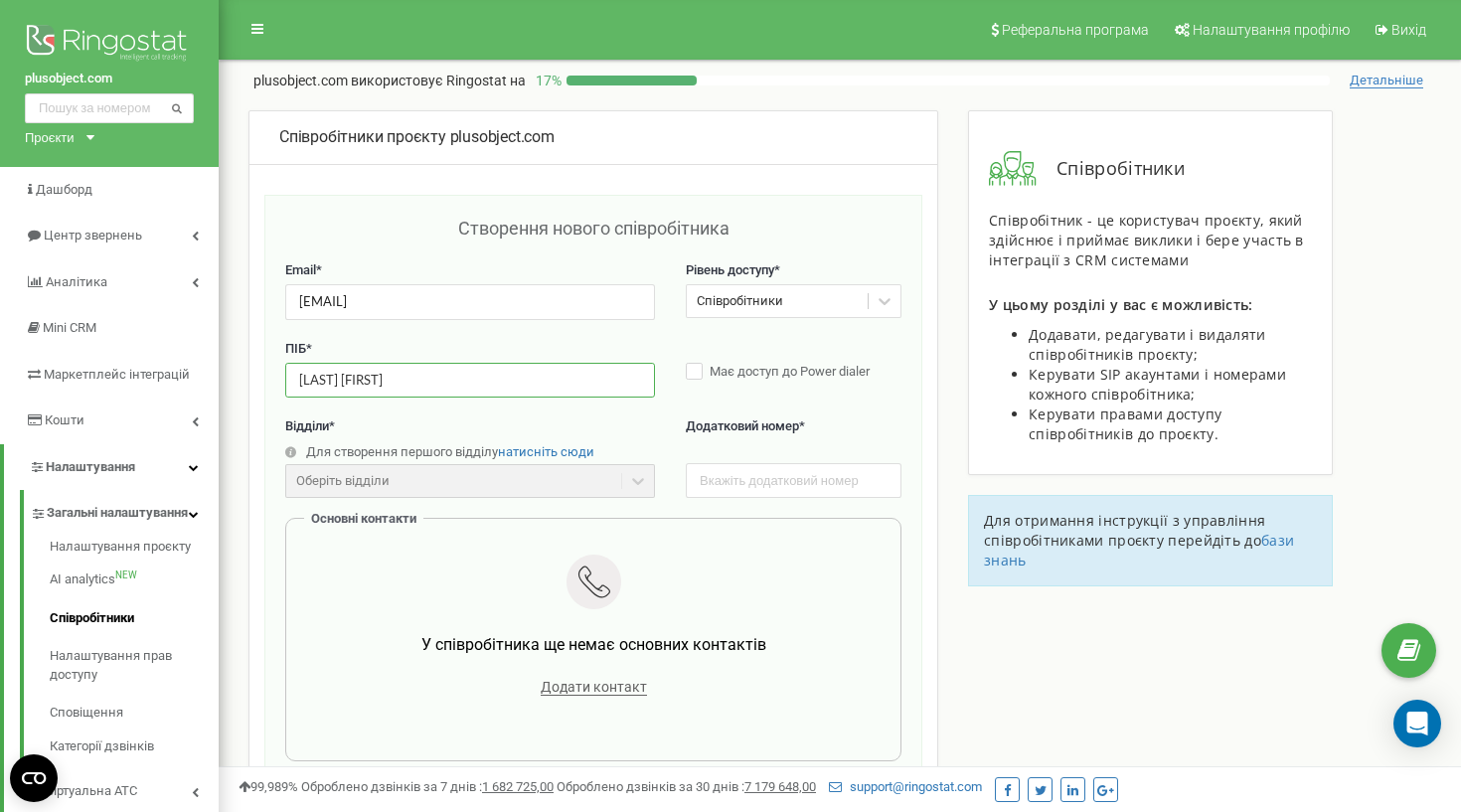 type on "Чезганова Катерина" 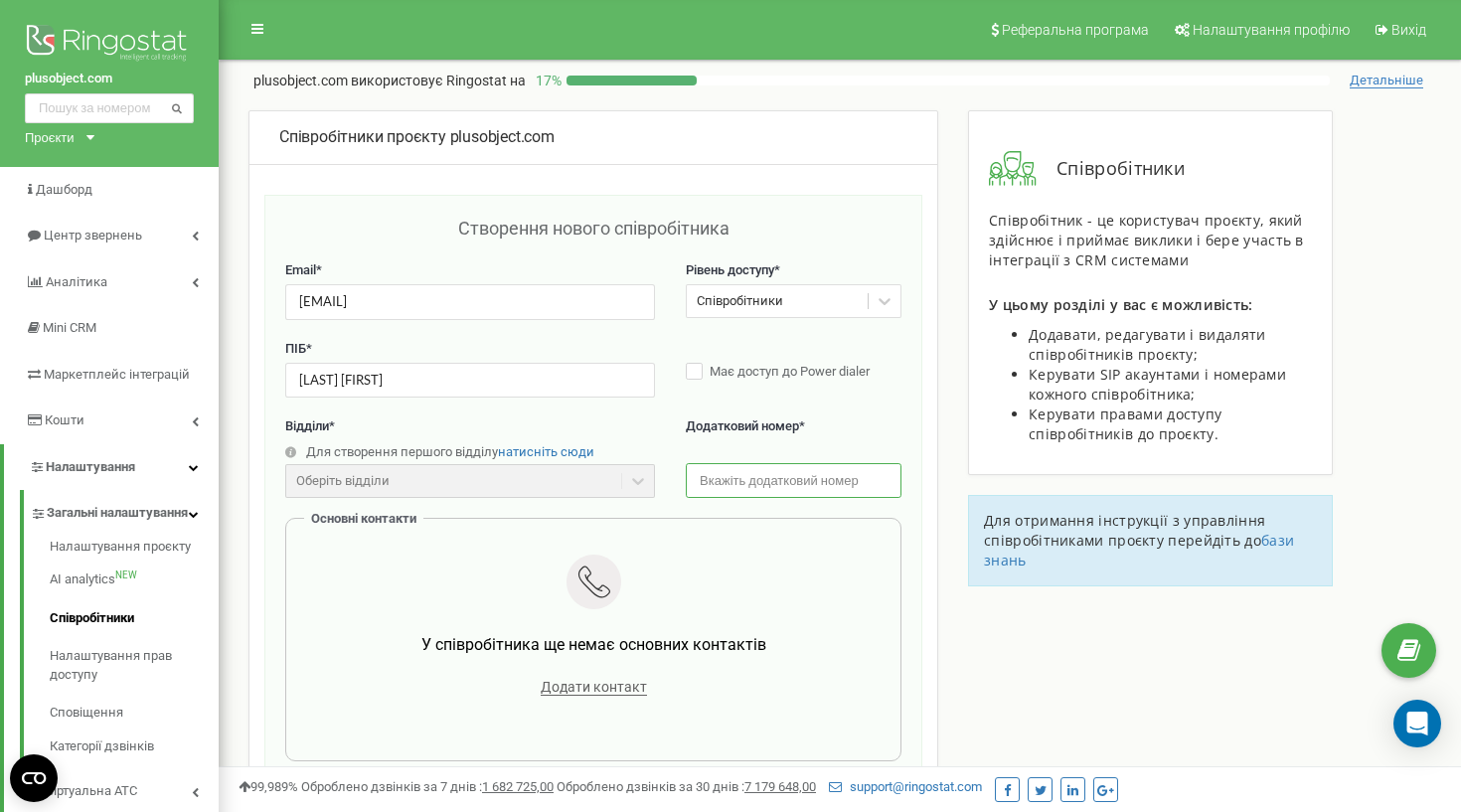click at bounding box center (793, 480) 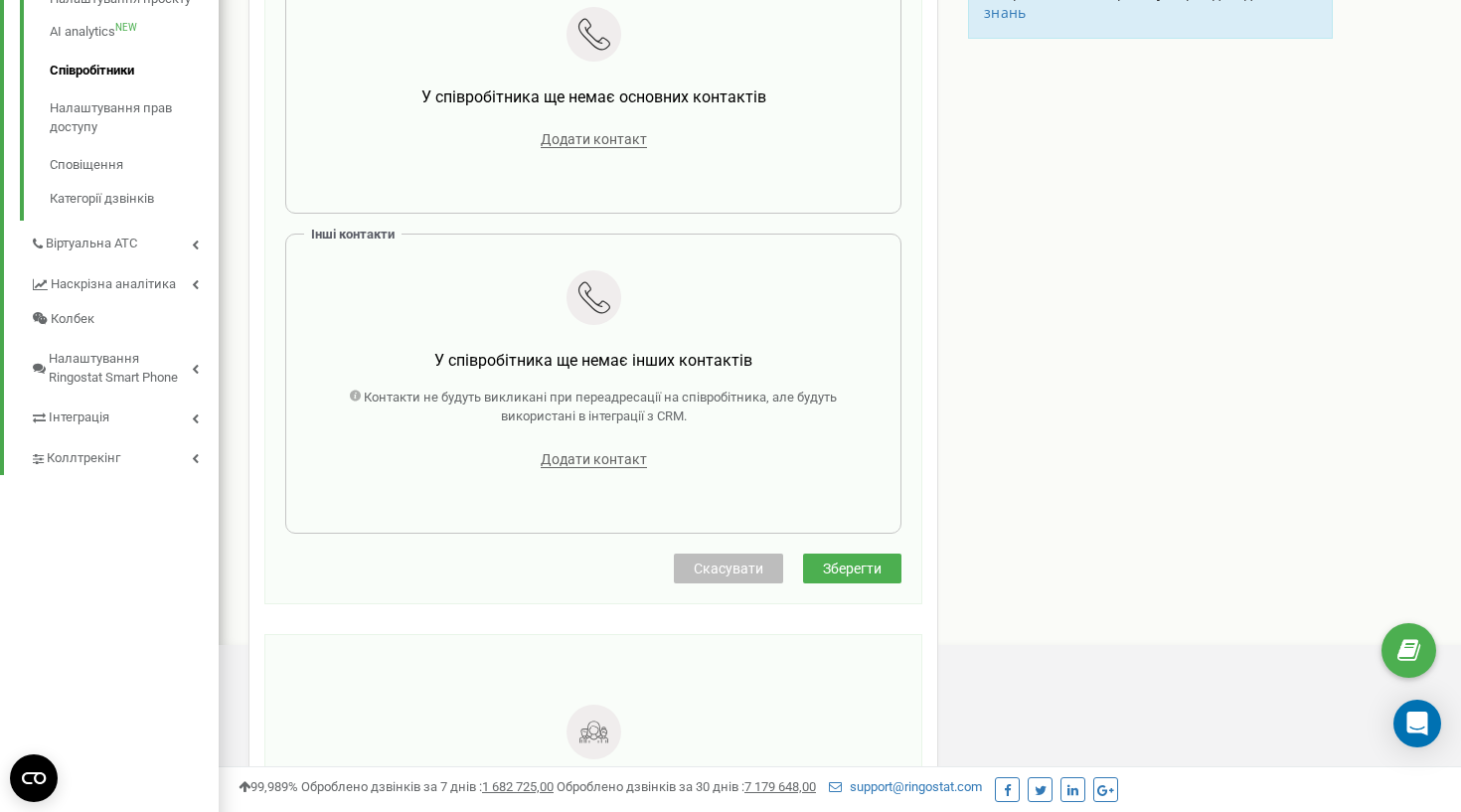 type on "105" 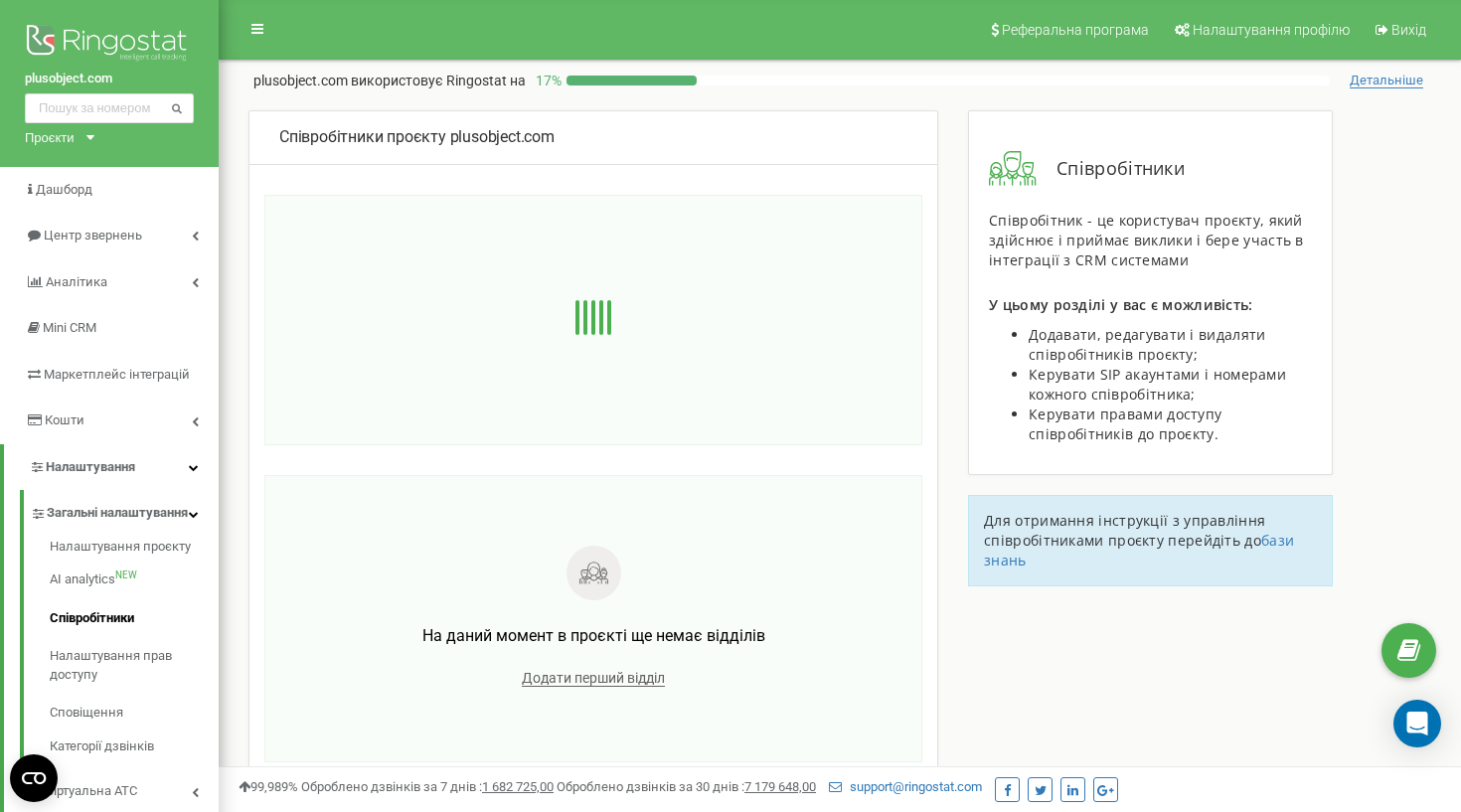 scroll, scrollTop: 0, scrollLeft: 0, axis: both 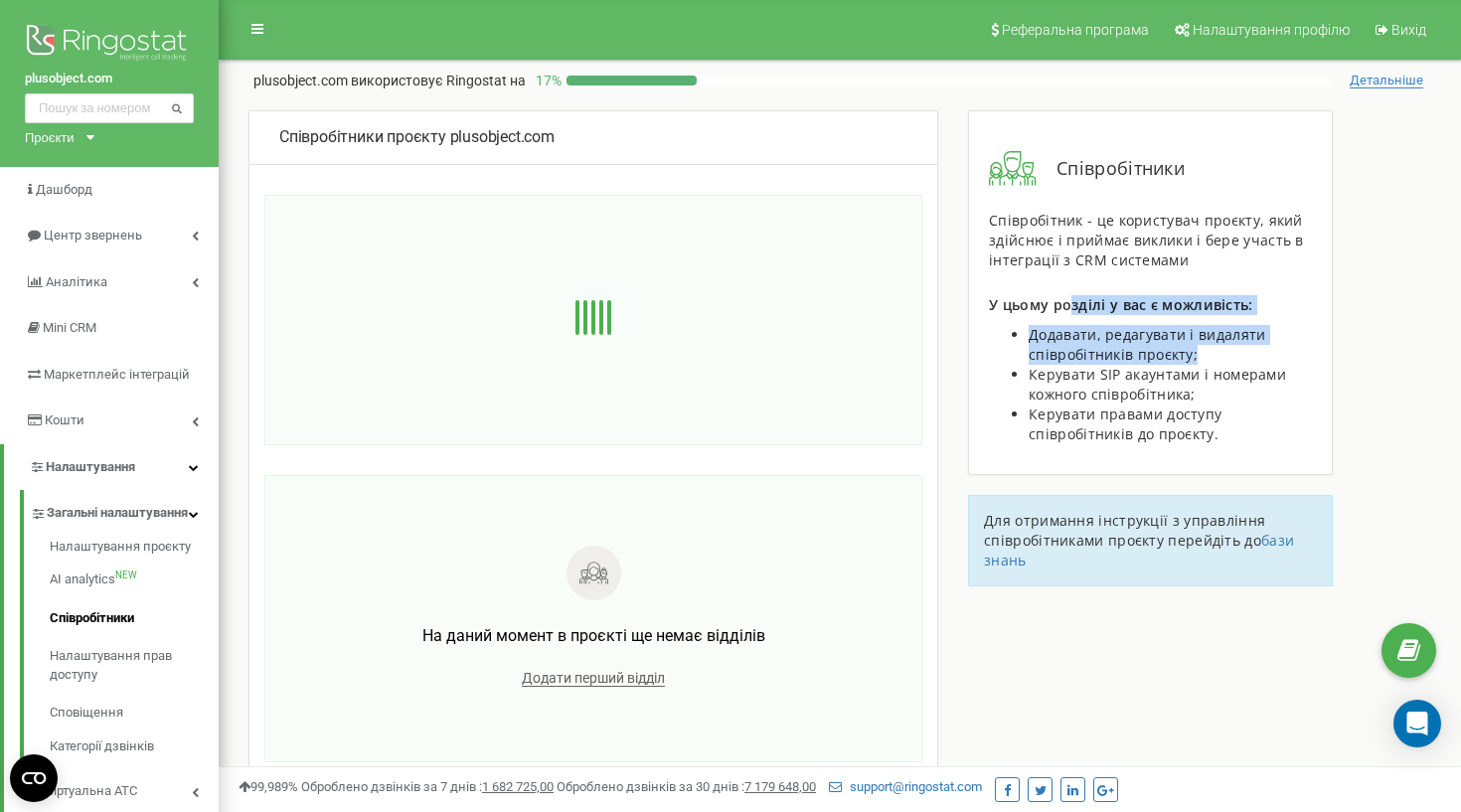 drag, startPoint x: 1067, startPoint y: 300, endPoint x: 1271, endPoint y: 358, distance: 212.08489 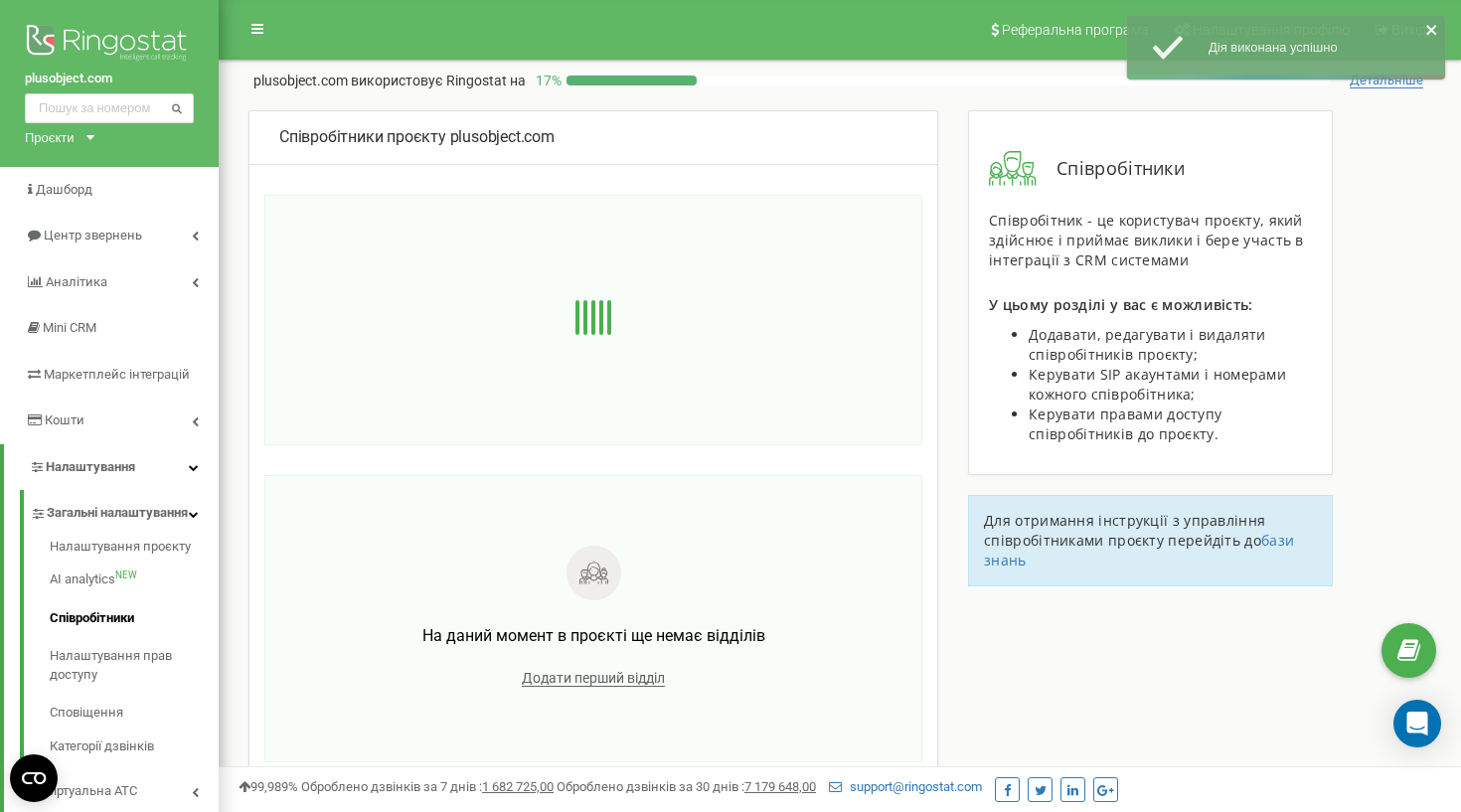 click on "Співробітники Співробітник - це користувач проєкту, який здійснює і приймає виклики і бере участь в інтеграції з CRM системами У цьому розділі у вас є можливість: Додавати, редагувати і видаляти співробітників проєкту; Керувати SIP акаунтами і номерами кожного співробітника; Керувати правами доступу співробітників до проєкту. Для отримання інструкції з управління співробітниками проєкту перейдіть до  бази знань" at bounding box center (1150, 358) 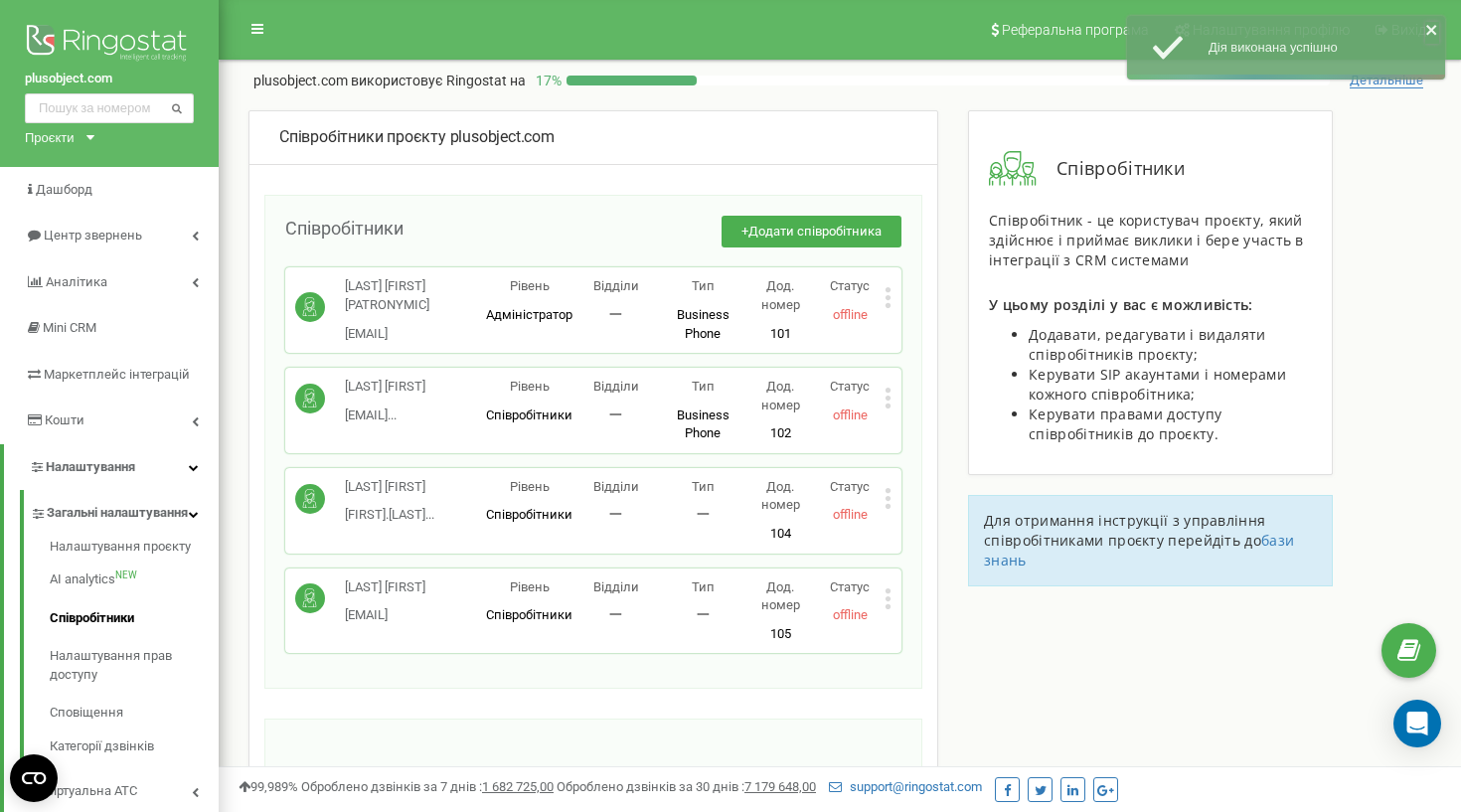 click 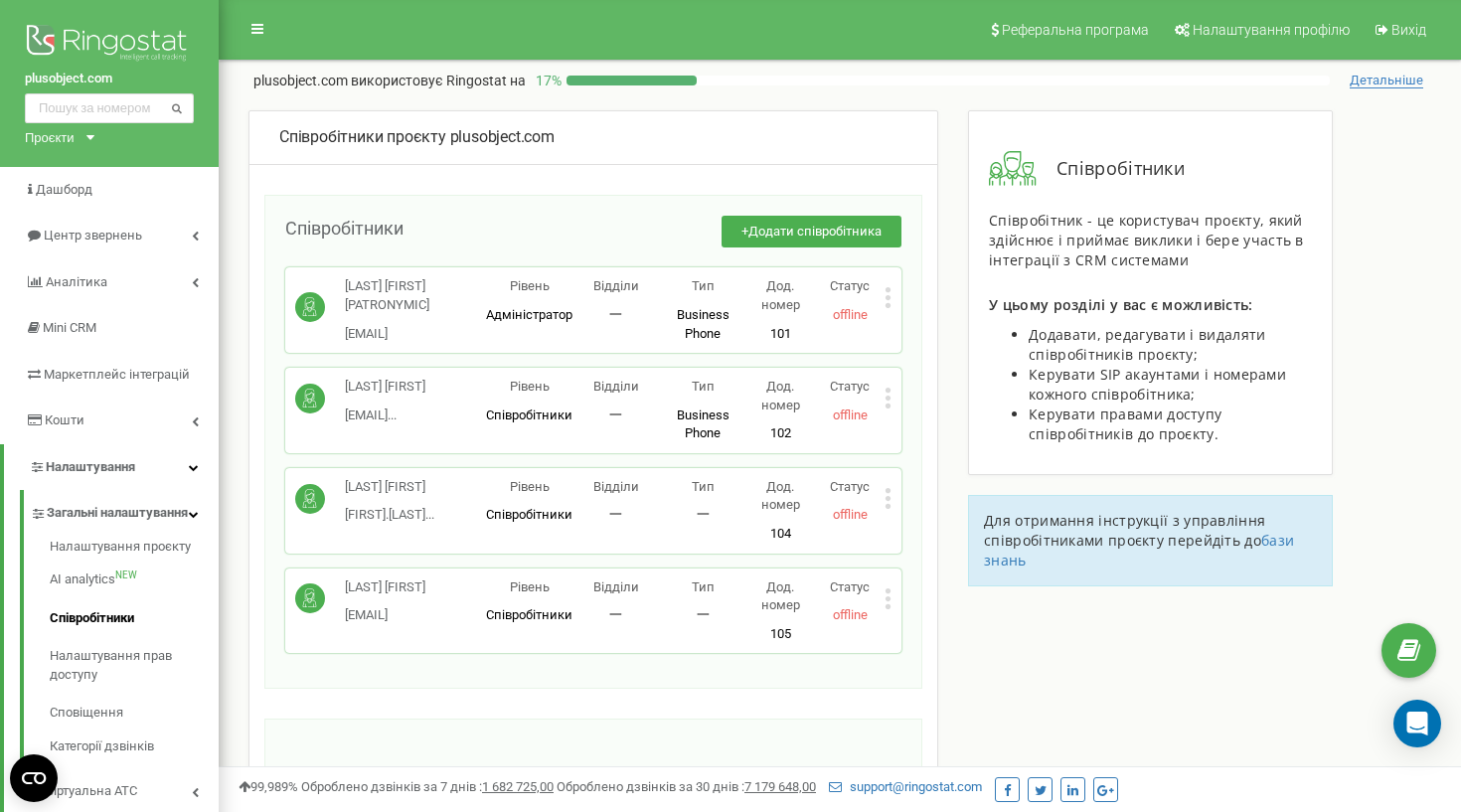 scroll, scrollTop: 0, scrollLeft: 0, axis: both 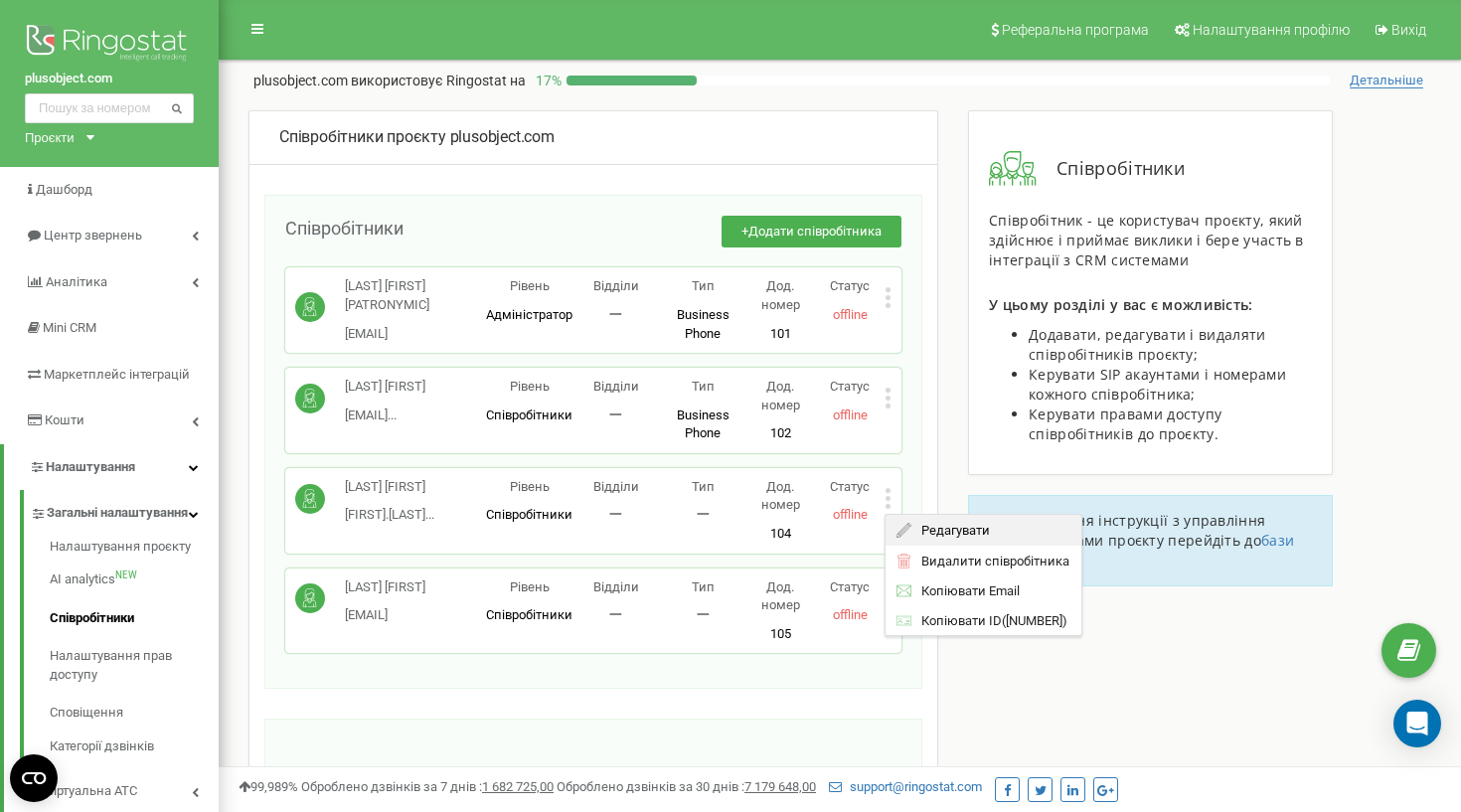 click on "Редагувати" at bounding box center (983, 530) 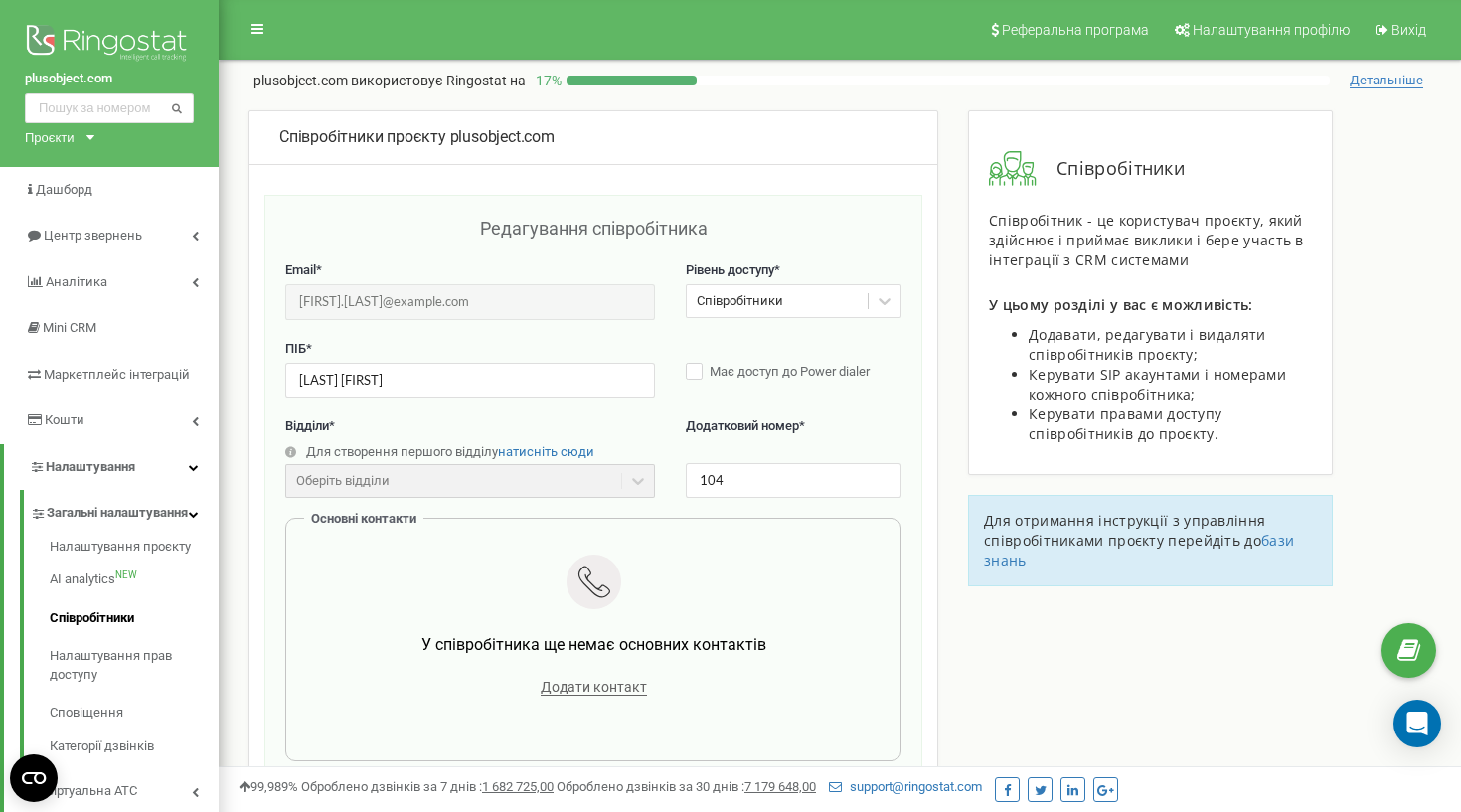 scroll, scrollTop: 0, scrollLeft: 0, axis: both 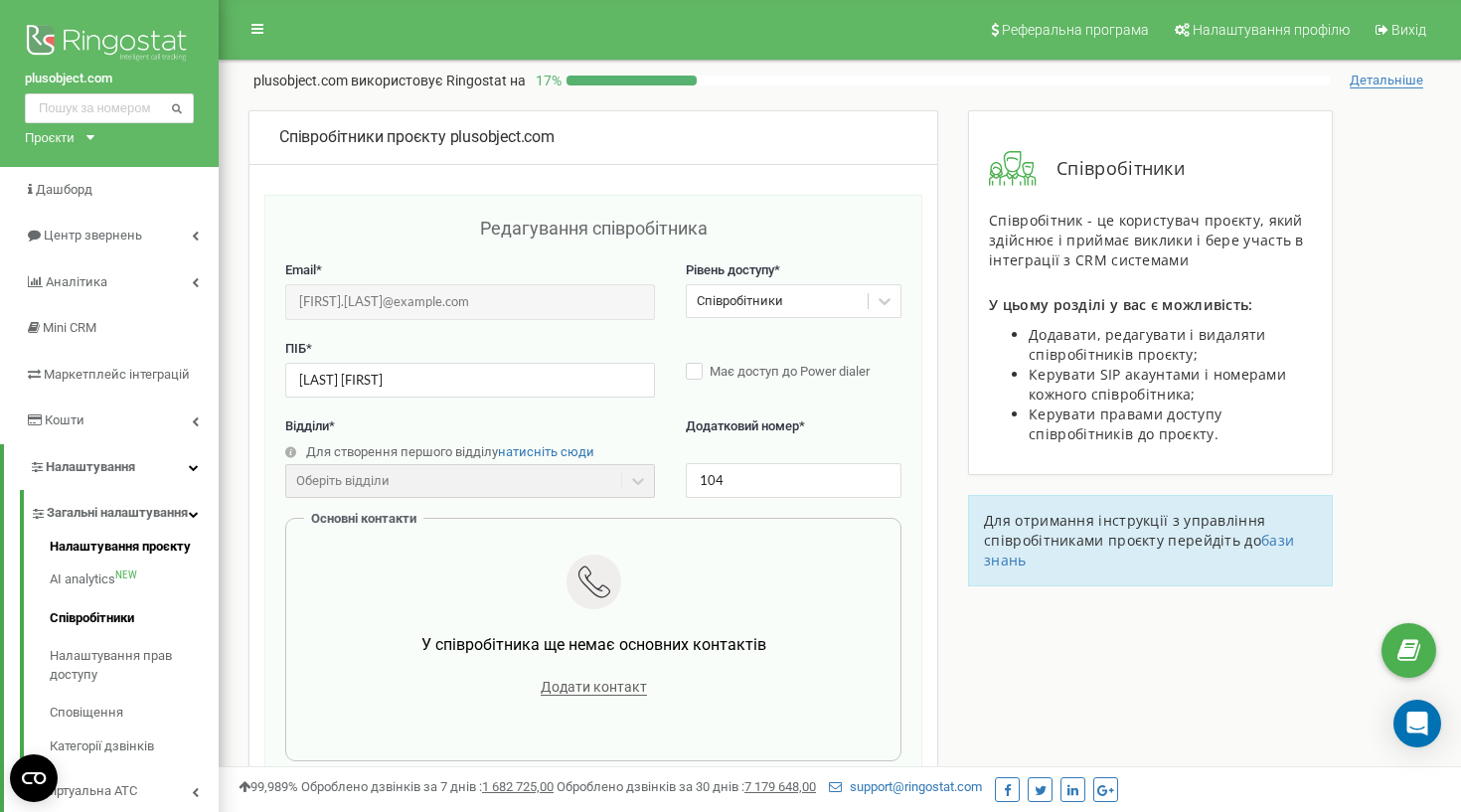 click on "Налаштування проєкту" at bounding box center (134, 550) 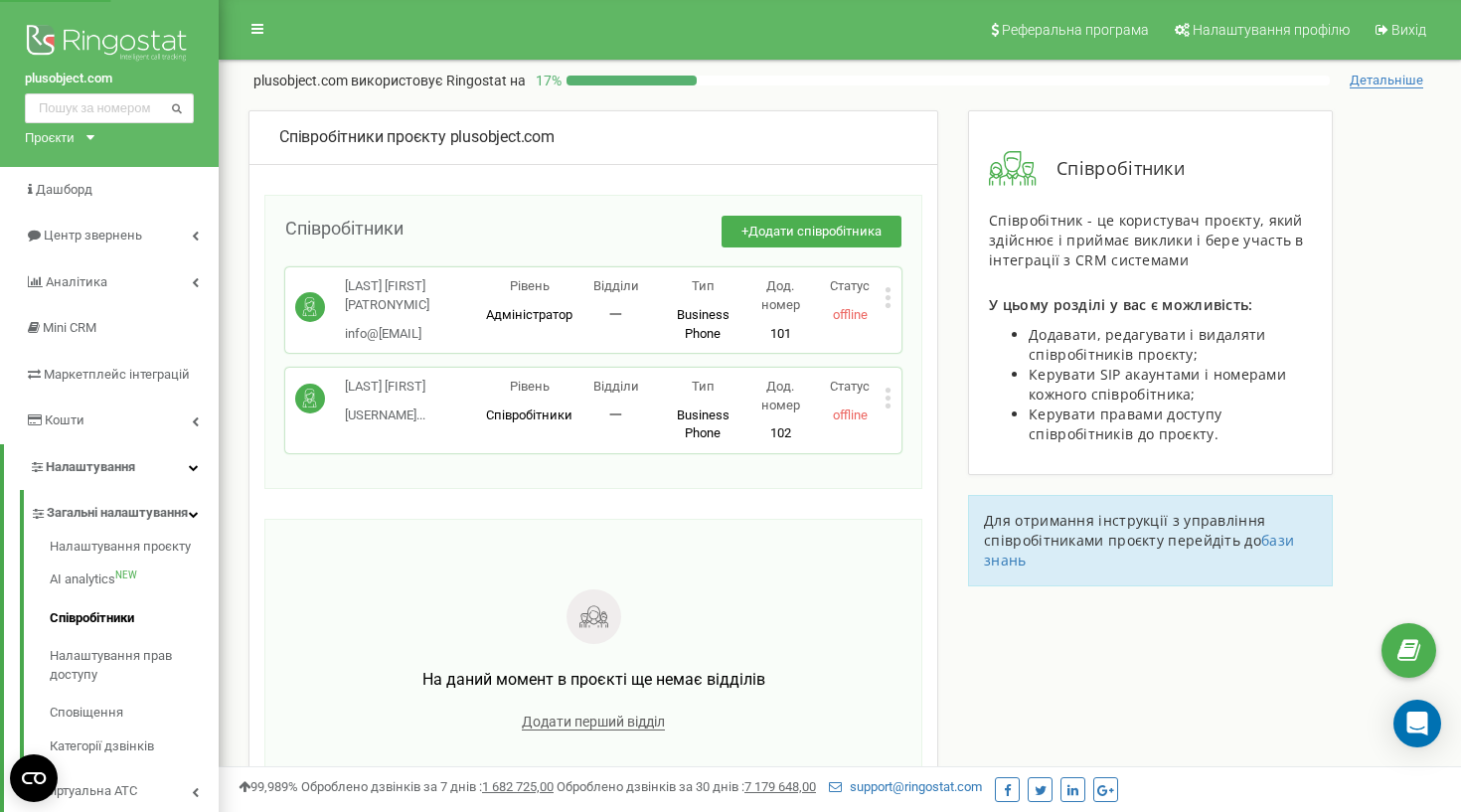 scroll, scrollTop: 0, scrollLeft: 0, axis: both 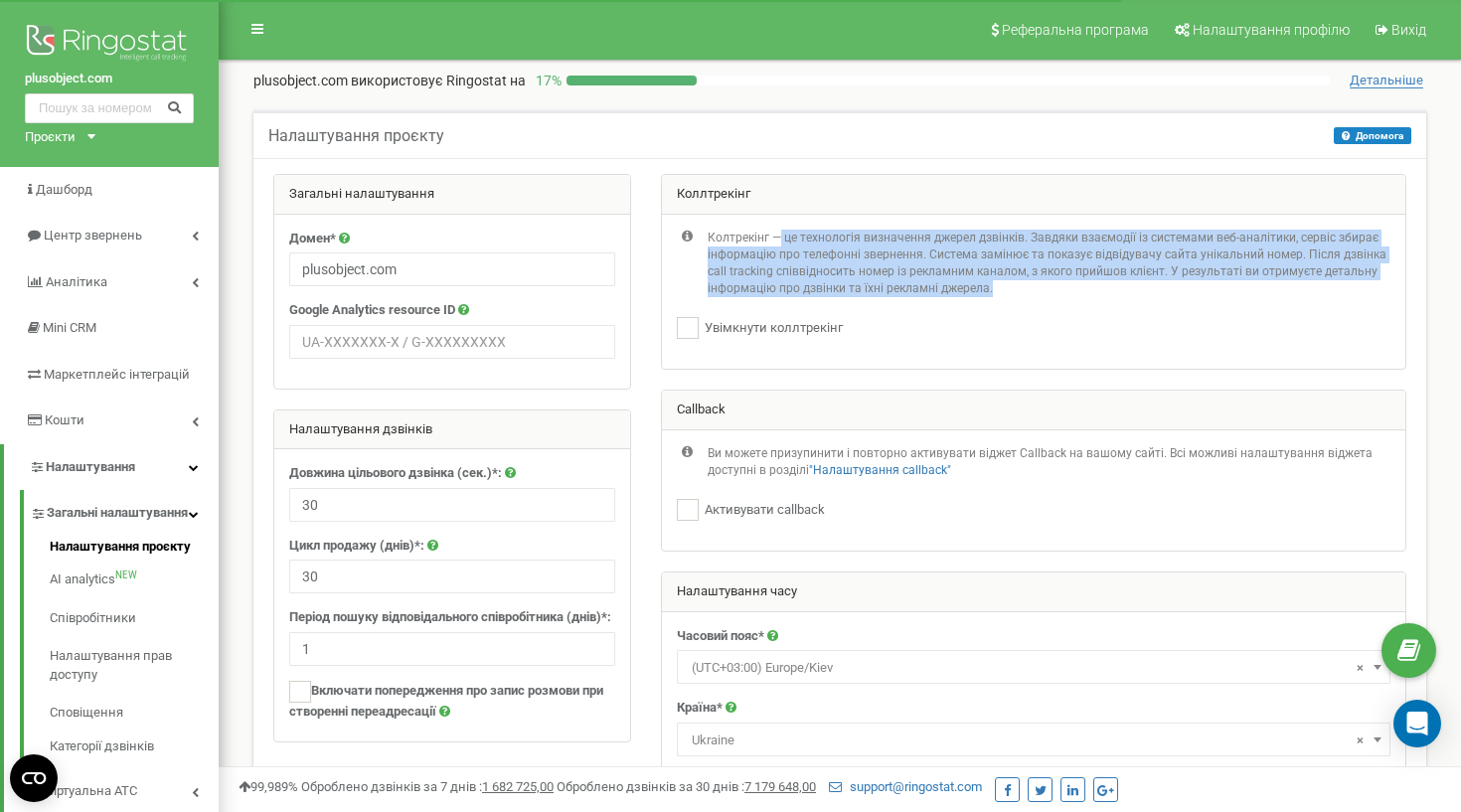 drag, startPoint x: 781, startPoint y: 239, endPoint x: 1033, endPoint y: 310, distance: 261.811 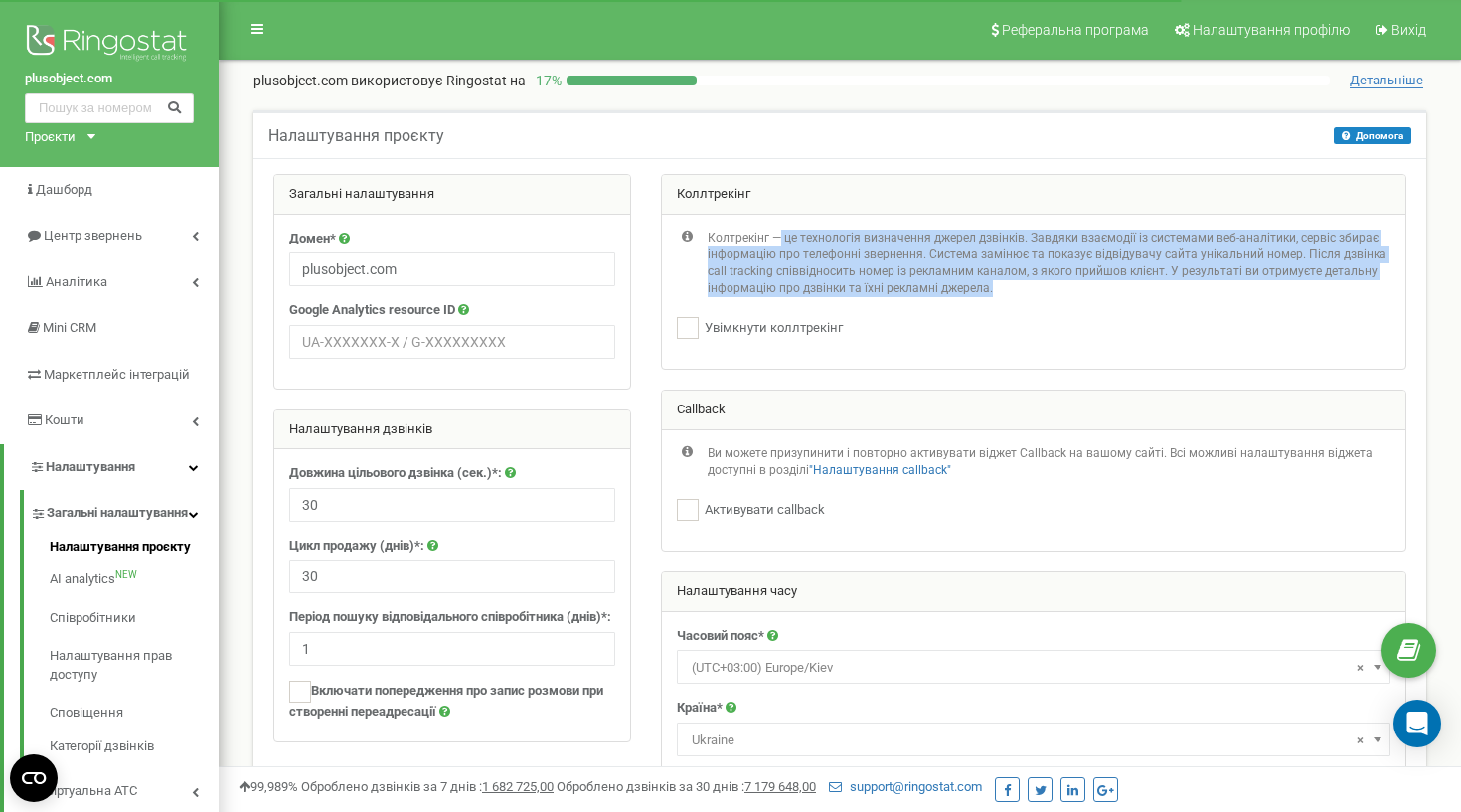 click on "Колтрекінг — це технологія визначення джерел дзвінків. Завдяки взаємодії із системами веб-аналітики, сервіс збирає інформацію про телефонні звернення. Система замінює та показує відвідувачу сайта унікальний номер. Після дзвінка call tracking співвідносить номер із рекламним каналом, з якого прийшов клієнт. У результаті ви отримуєте детальну інформацію про дзвінки та їхні рекламні джерела." at bounding box center [1049, 263] 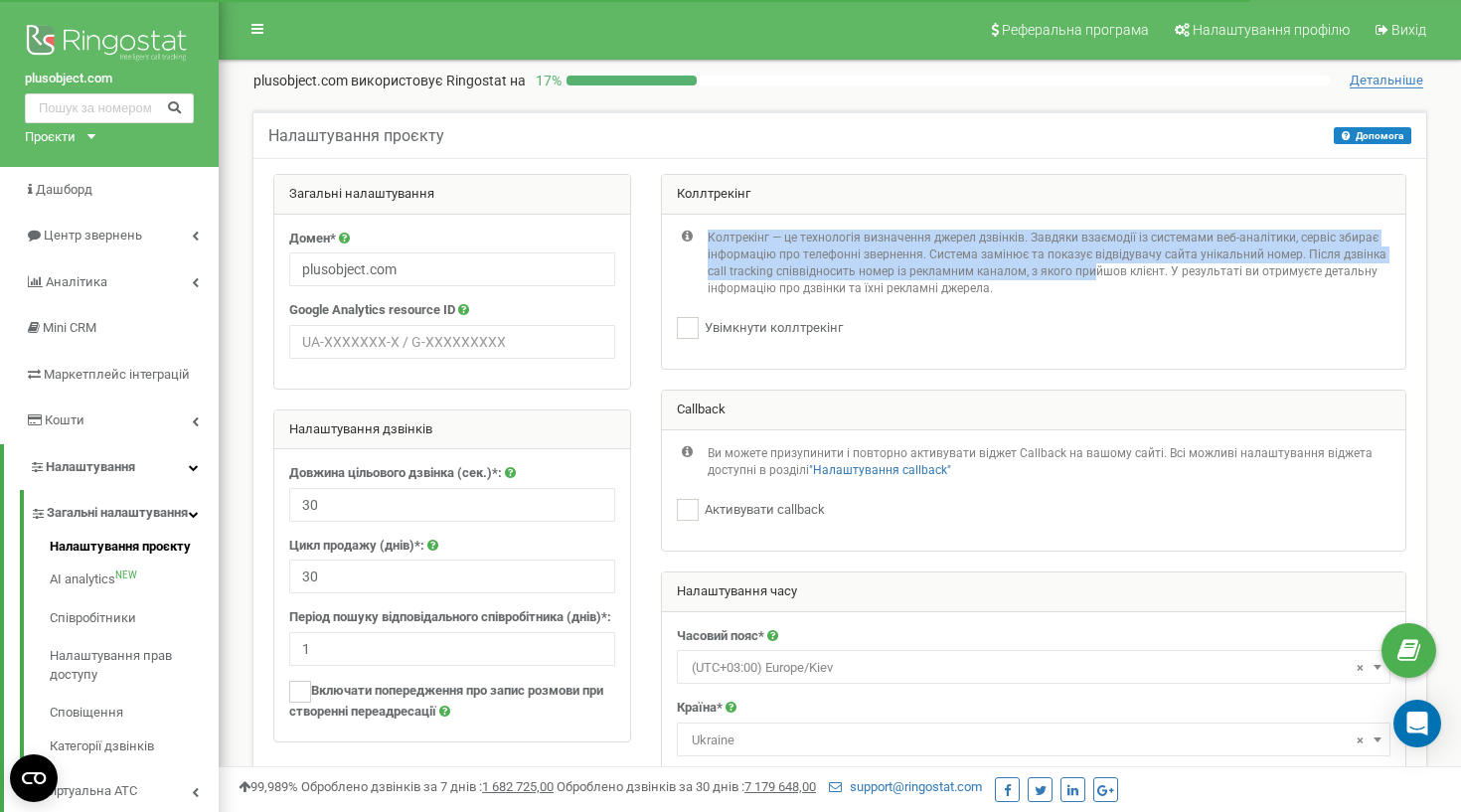 drag, startPoint x: 1092, startPoint y: 273, endPoint x: 976, endPoint y: 206, distance: 133.95895 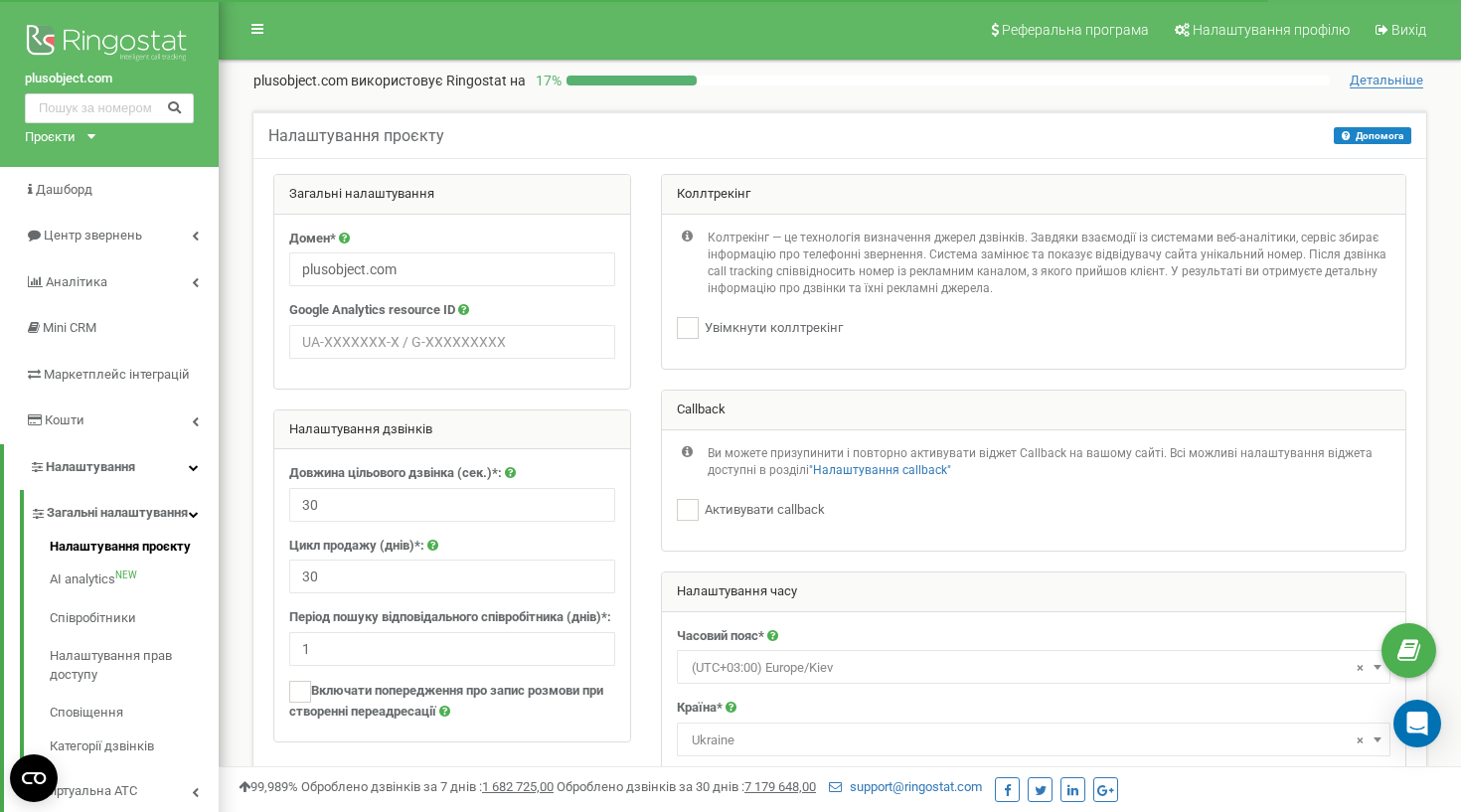 click on "Колтрекінг — це технологія визначення джерел дзвінків. Завдяки взаємодії із системами веб-аналітики, сервіс збирає інформацію про телефонні звернення. Система замінює та показує відвідувачу сайта унікальний номер. Після дзвінка call tracking співвідносить номер із рекламним каналом, з якого прийшов клієнт. У результаті ви отримуєте детальну інформацію про дзвінки та їхні рекламні джерела." at bounding box center [1049, 263] 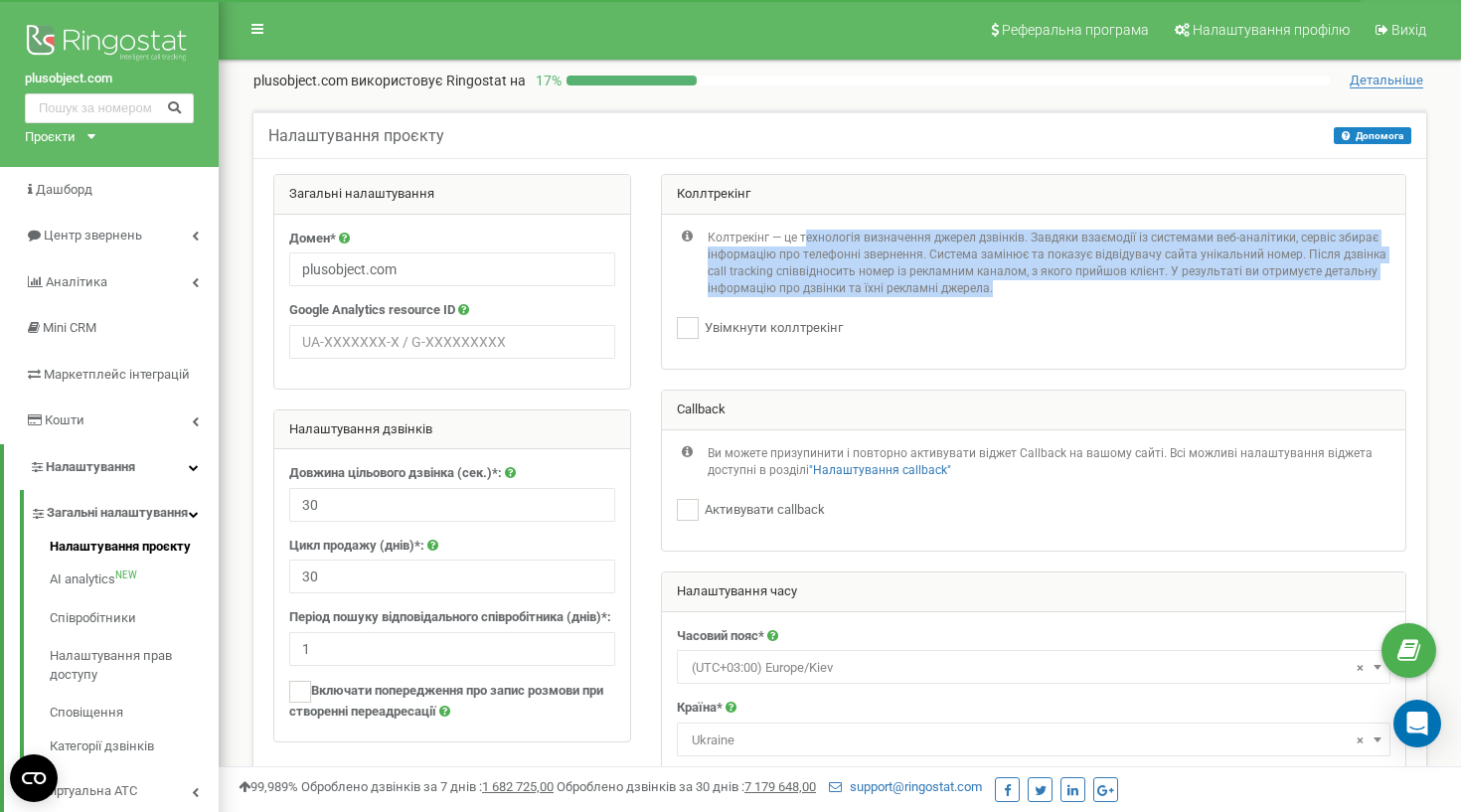 drag, startPoint x: 804, startPoint y: 243, endPoint x: 1056, endPoint y: 308, distance: 260.24796 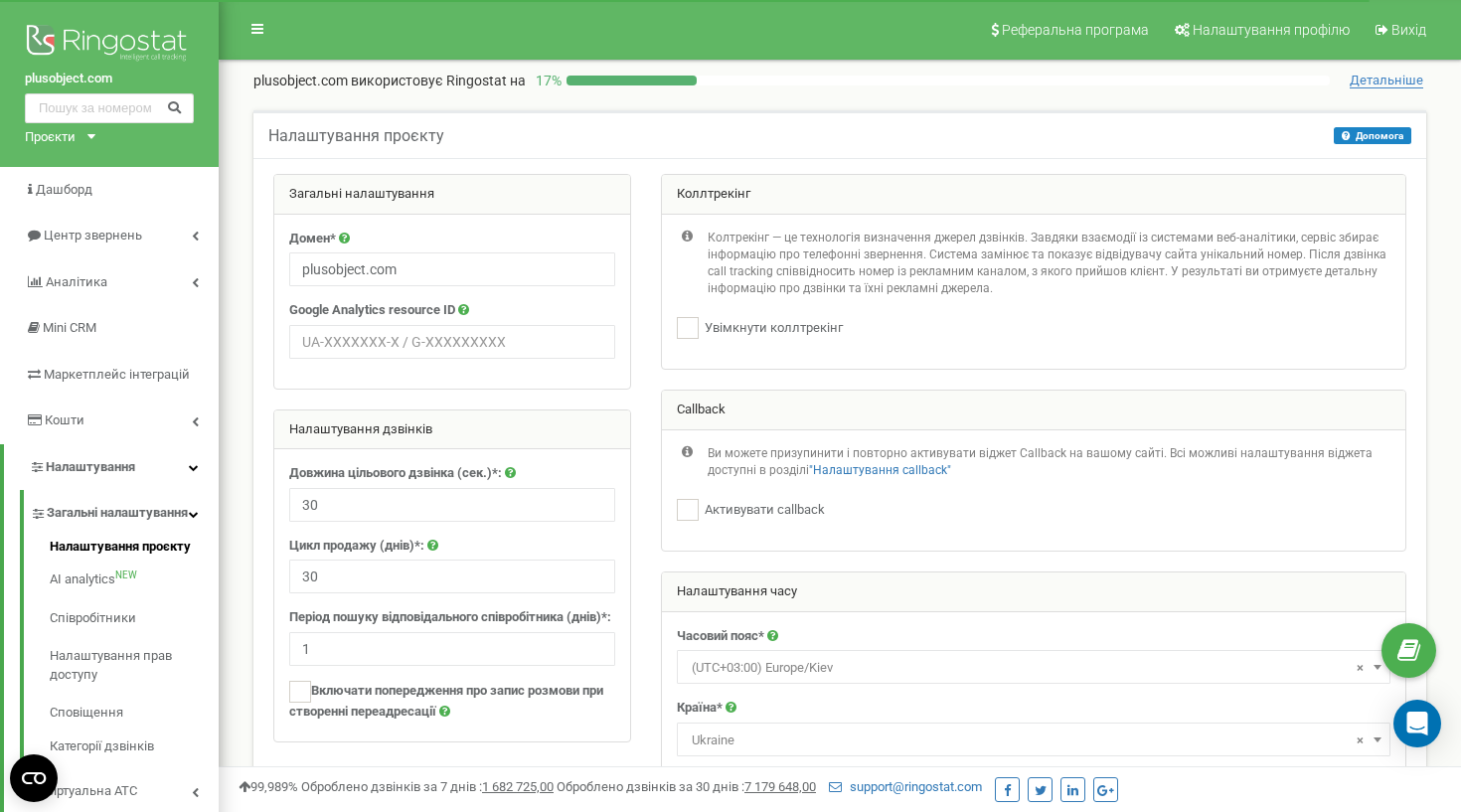 click on "Колтрекінг — це технологія визначення джерел дзвінків. Завдяки взаємодії із системами веб-аналітики, сервіс збирає інформацію про телефонні звернення. Система замінює та показує відвідувачу сайта унікальний номер. Після дзвінка call tracking співвідносить номер із рекламним каналом, з якого прийшов клієнт. У результаті ви отримуєте детальну інформацію про дзвінки та їхні рекламні джерела." at bounding box center [1049, 263] 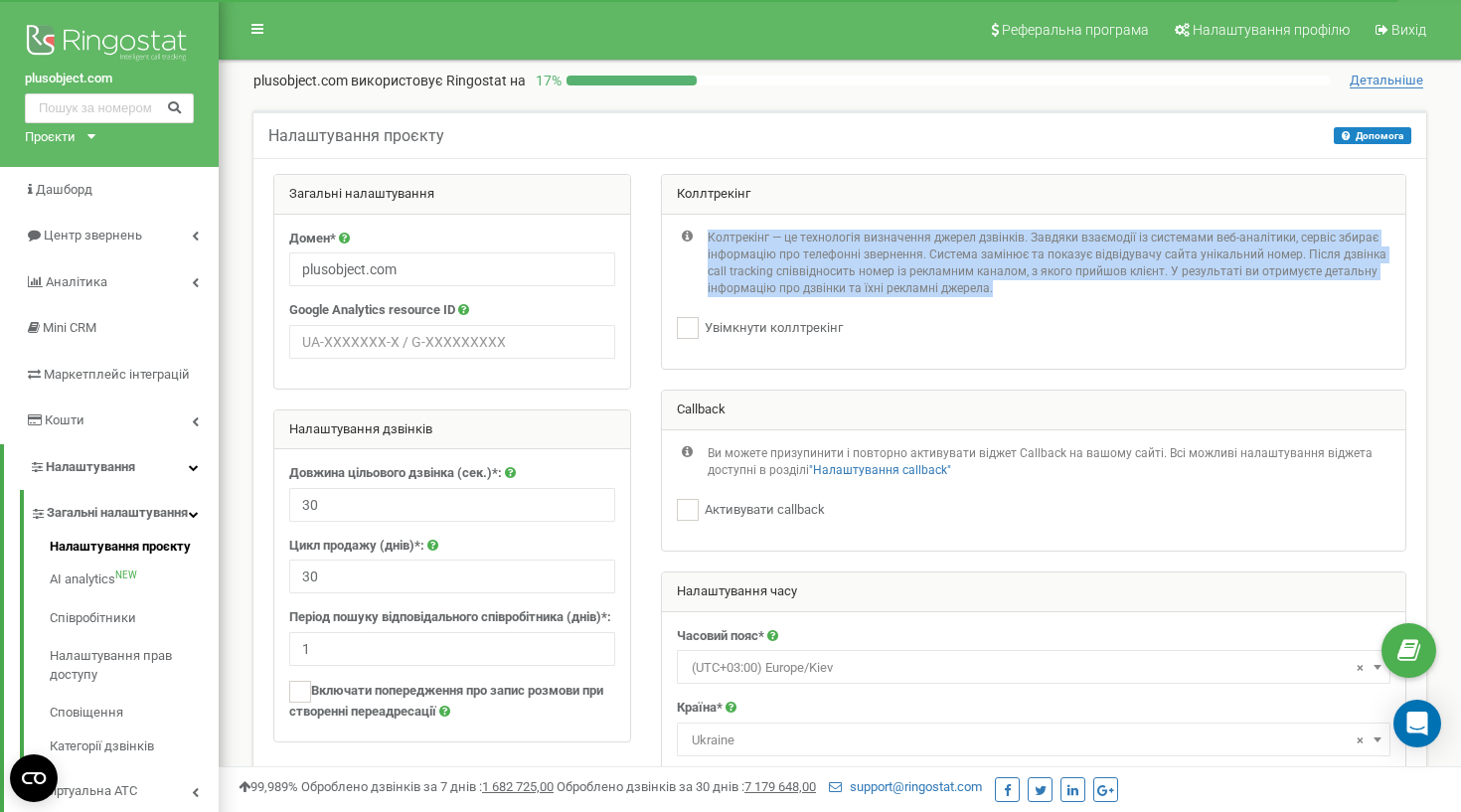 drag, startPoint x: 1062, startPoint y: 285, endPoint x: 956, endPoint y: 222, distance: 123.30856 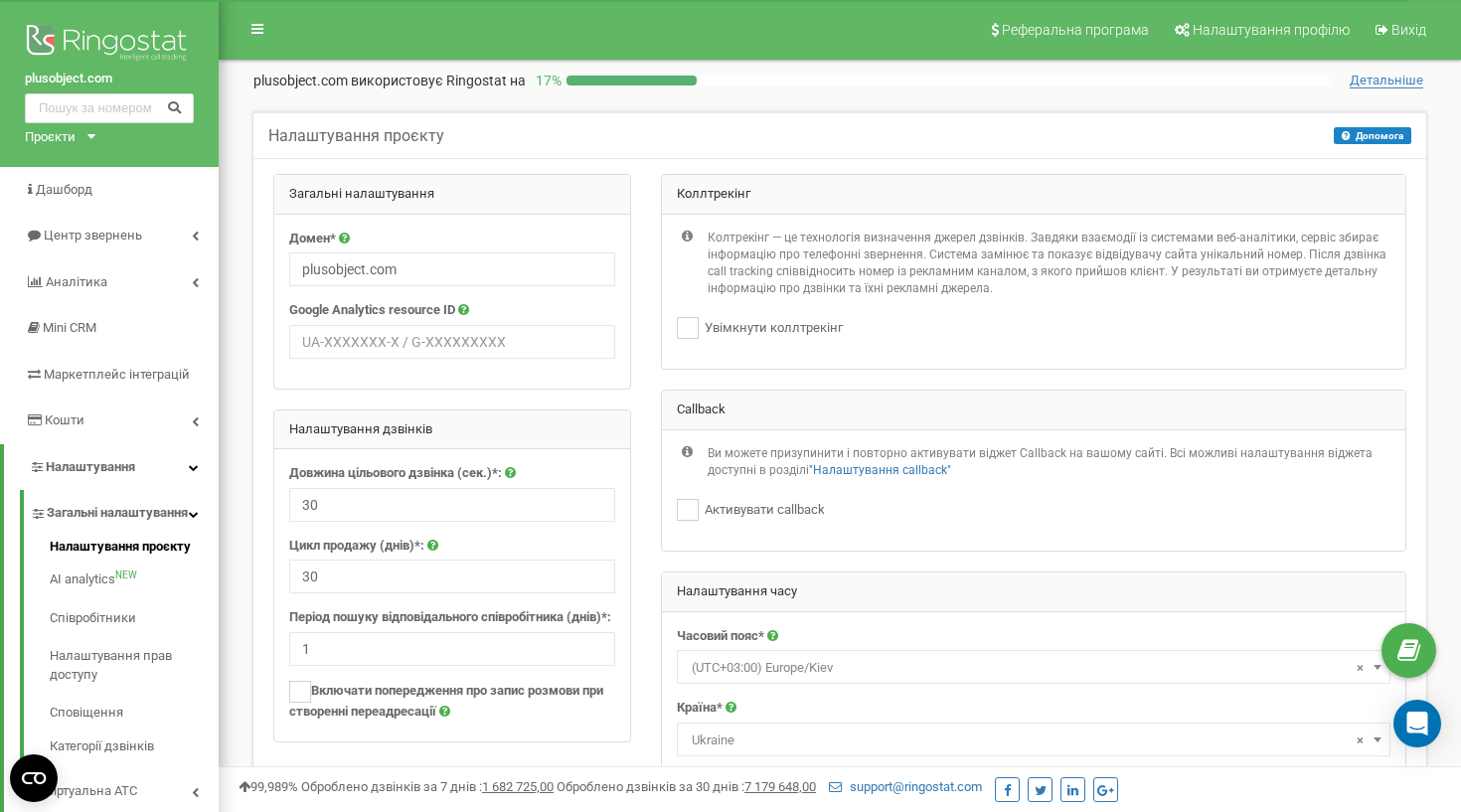 click on "Колтрекінг — це технологія визначення джерел дзвінків. Завдяки взаємодії із системами веб-аналітики, сервіс збирає інформацію про телефонні звернення. Система замінює та показує відвідувачу сайта унікальний номер. Після дзвінка call tracking співвідносить номер із рекламним каналом, з якого прийшов клієнт. У результаті ви отримуєте детальну інформацію про дзвінки та їхні рекламні джерела." at bounding box center (1049, 263) 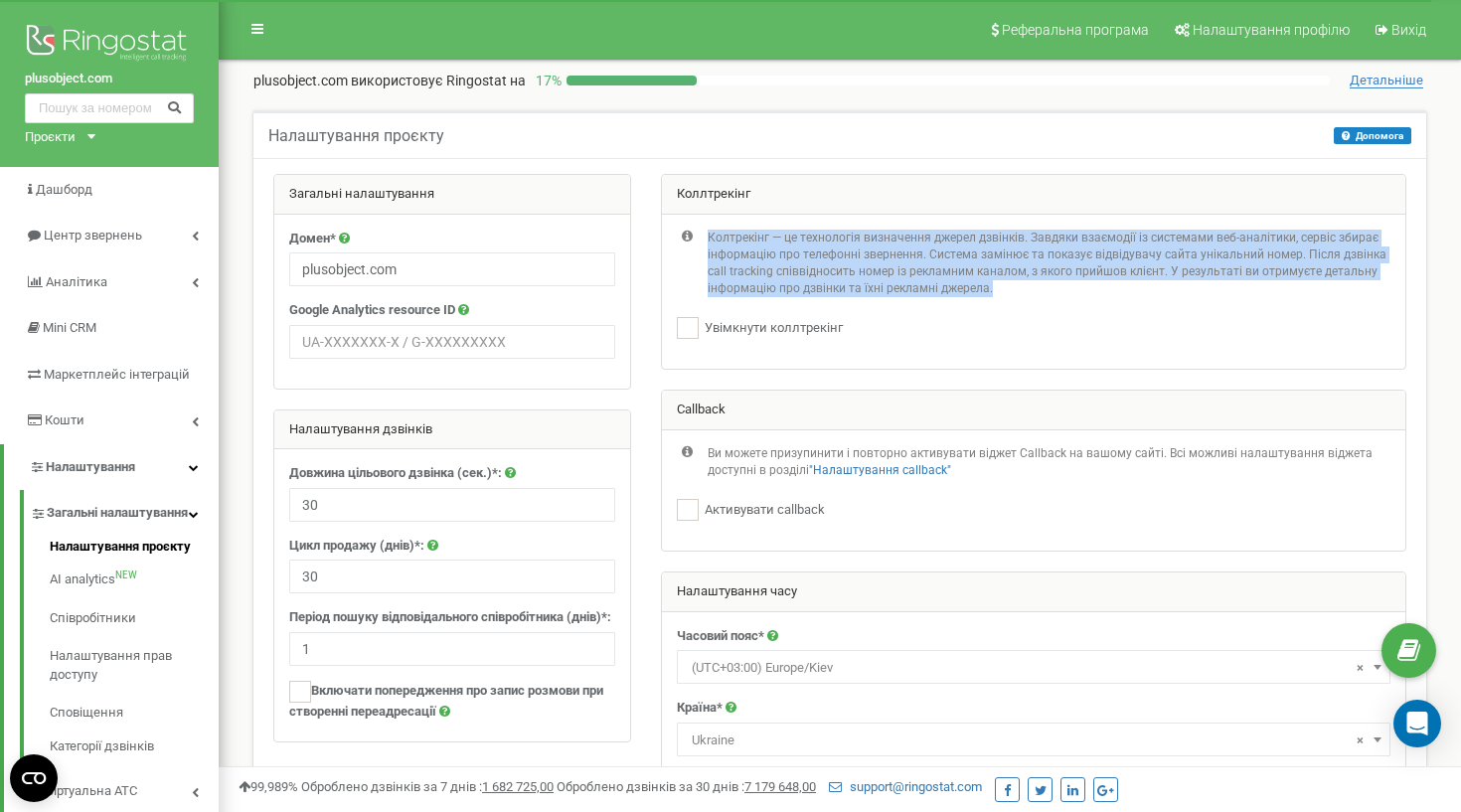 drag, startPoint x: 1201, startPoint y: 282, endPoint x: 1131, endPoint y: 217, distance: 95.52487 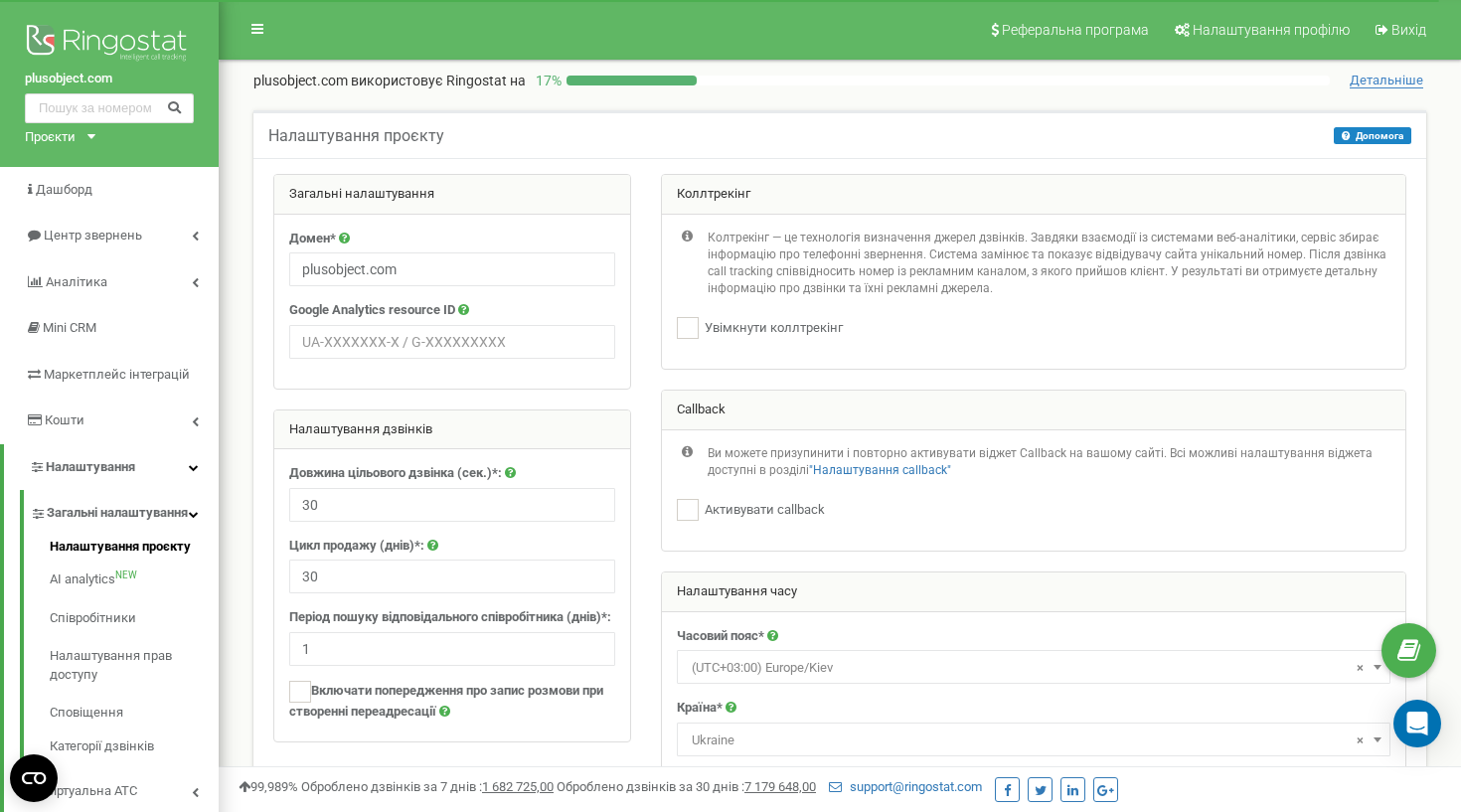click on "Колтрекінг — це технологія визначення джерел дзвінків. Завдяки взаємодії із системами веб-аналітики, сервіс збирає інформацію про телефонні звернення. Система замінює та показує відвідувачу сайта унікальний номер. Після дзвінка call tracking співвідносить номер із рекламним каналом, з якого прийшов клієнт. У результаті ви отримуєте детальну інформацію про дзвінки та їхні рекламні джерела." at bounding box center [1049, 263] 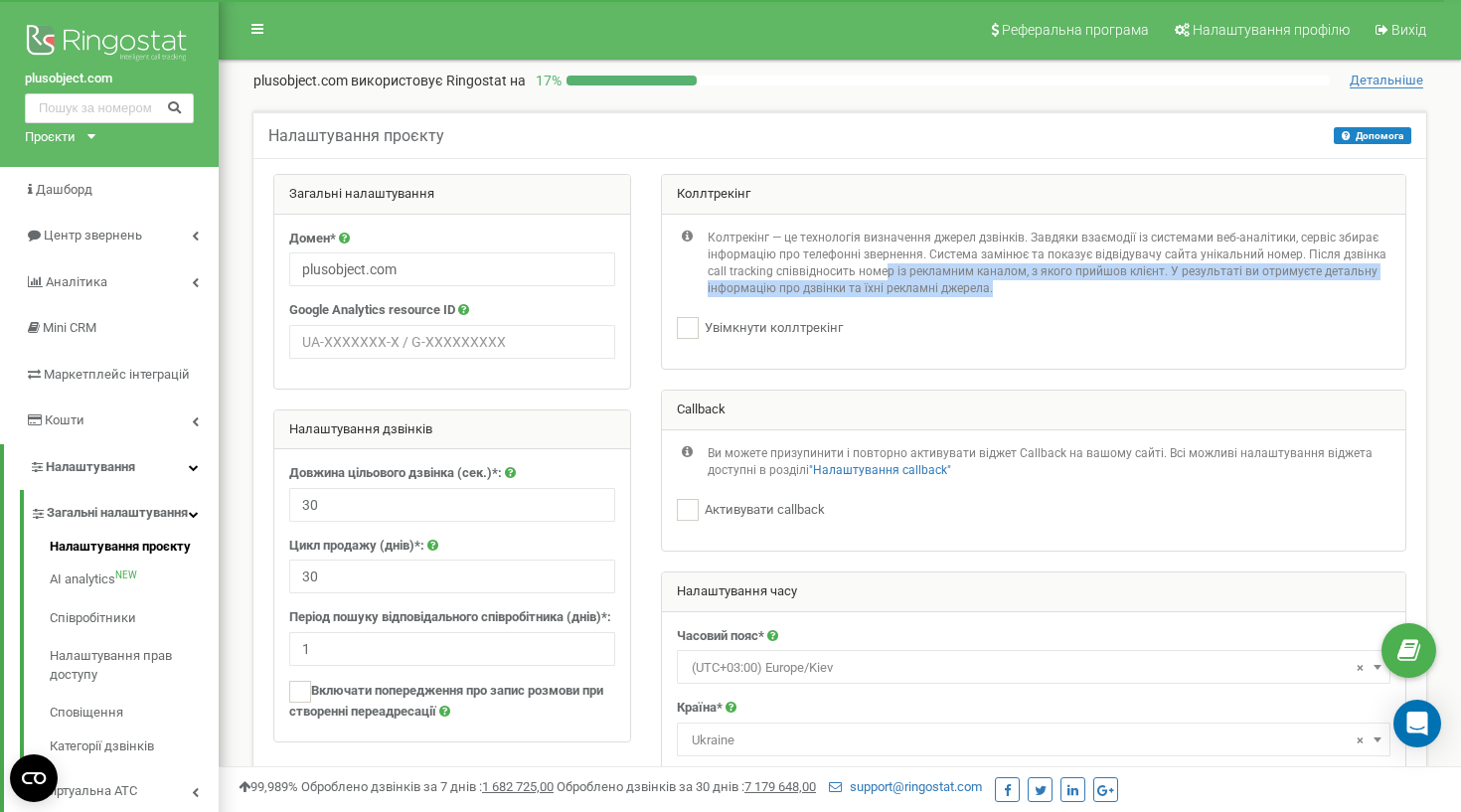 drag, startPoint x: 883, startPoint y: 261, endPoint x: 1101, endPoint y: 274, distance: 218.38727 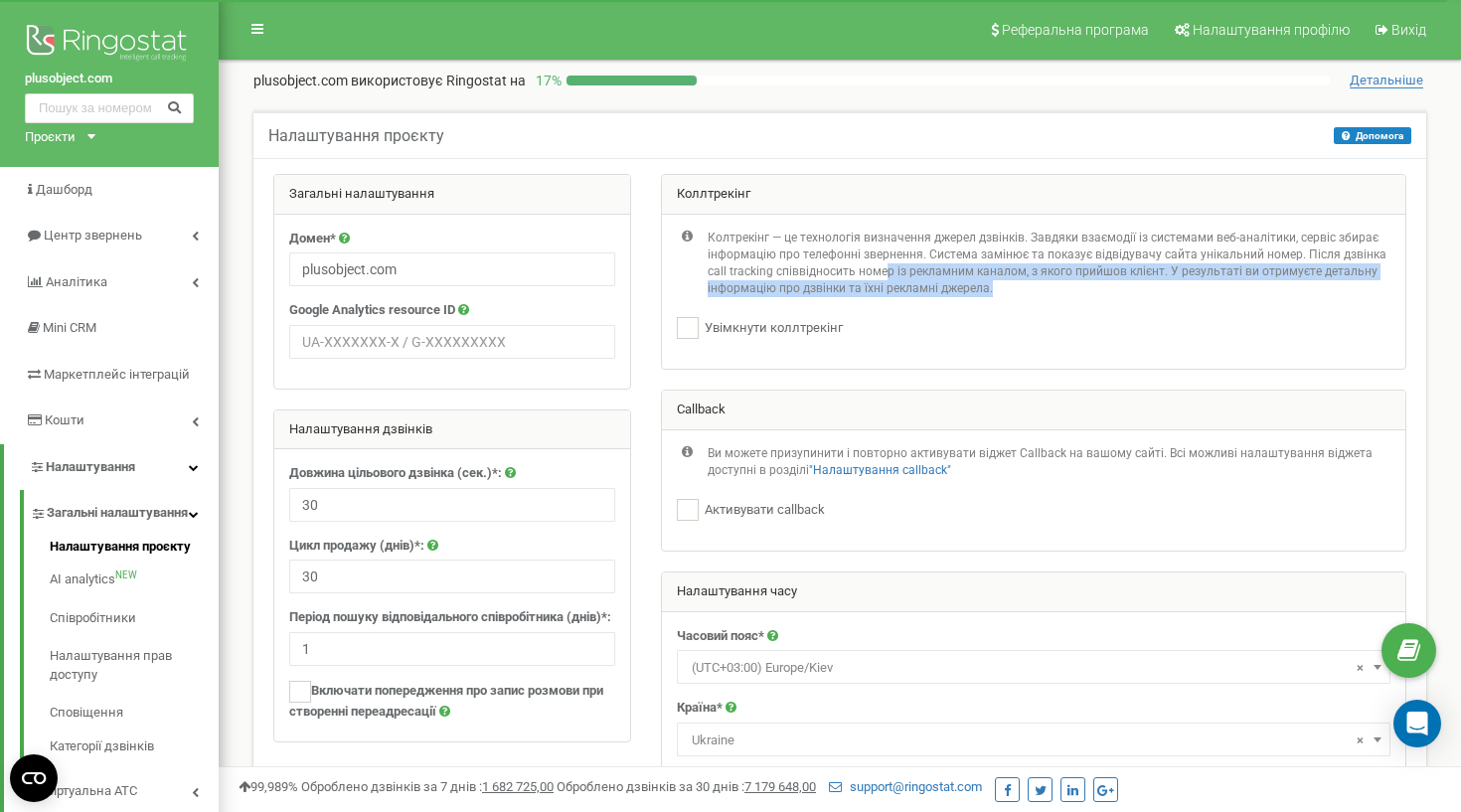 click on "Колтрекінг — це технологія визначення джерел дзвінків. Завдяки взаємодії із системами веб-аналітики, сервіс збирає інформацію про телефонні звернення. Система замінює та показує відвідувачу сайта унікальний номер. Після дзвінка call tracking співвідносить номер із рекламним каналом, з якого прийшов клієнт. У результаті ви отримуєте детальну інформацію про дзвінки та їхні рекламні джерела." at bounding box center [1049, 263] 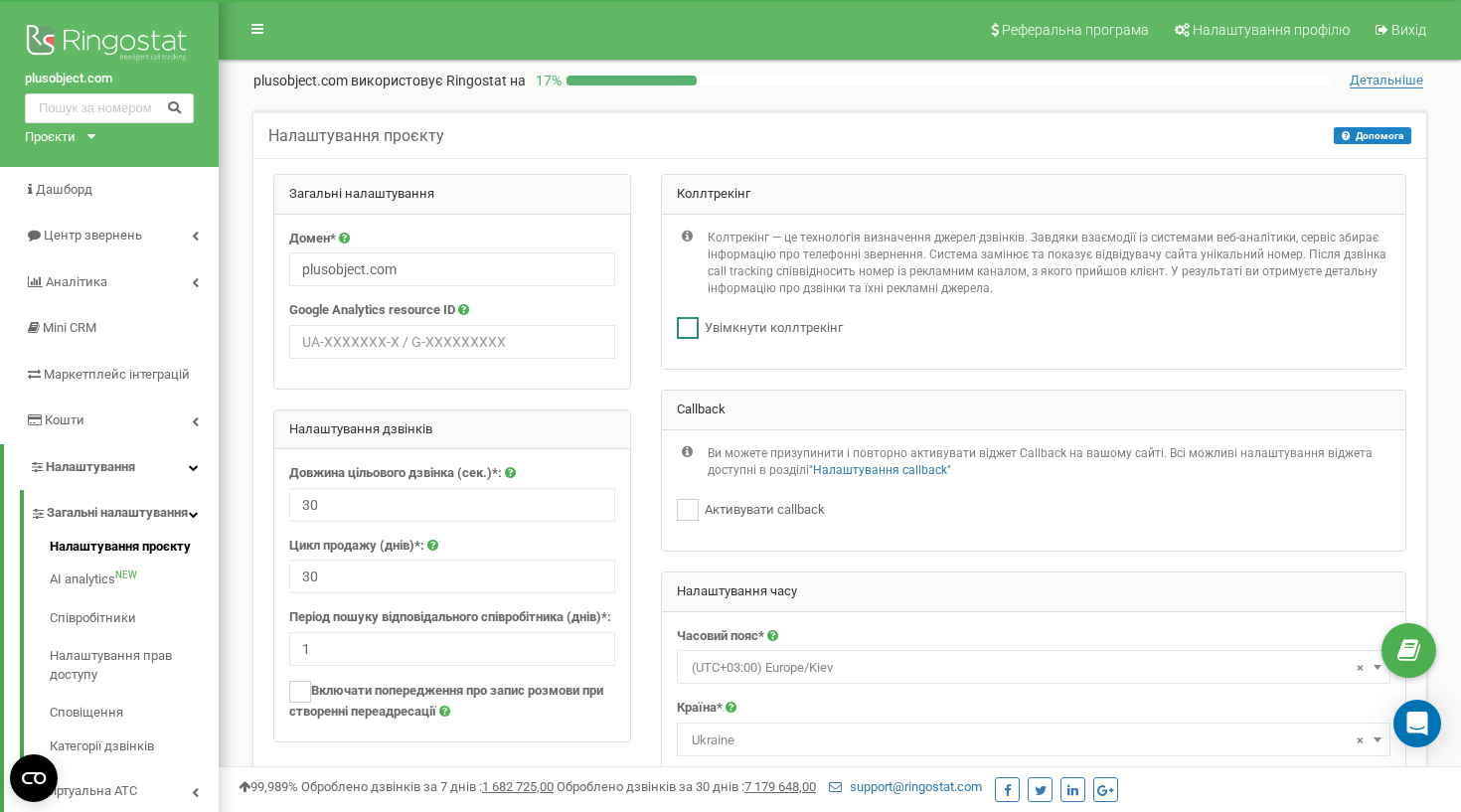 click at bounding box center (688, 328) 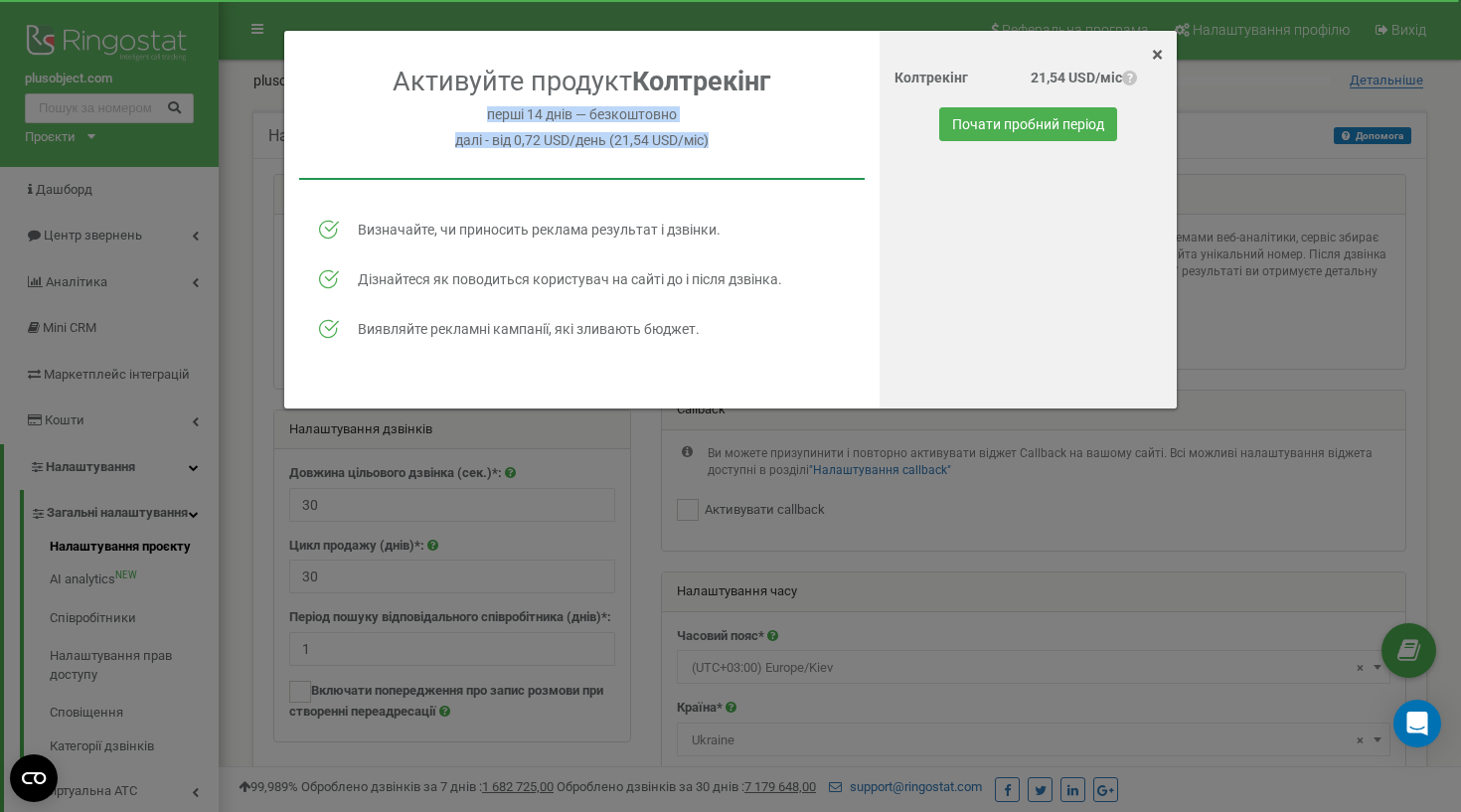 drag, startPoint x: 543, startPoint y: 105, endPoint x: 747, endPoint y: 151, distance: 209.12197 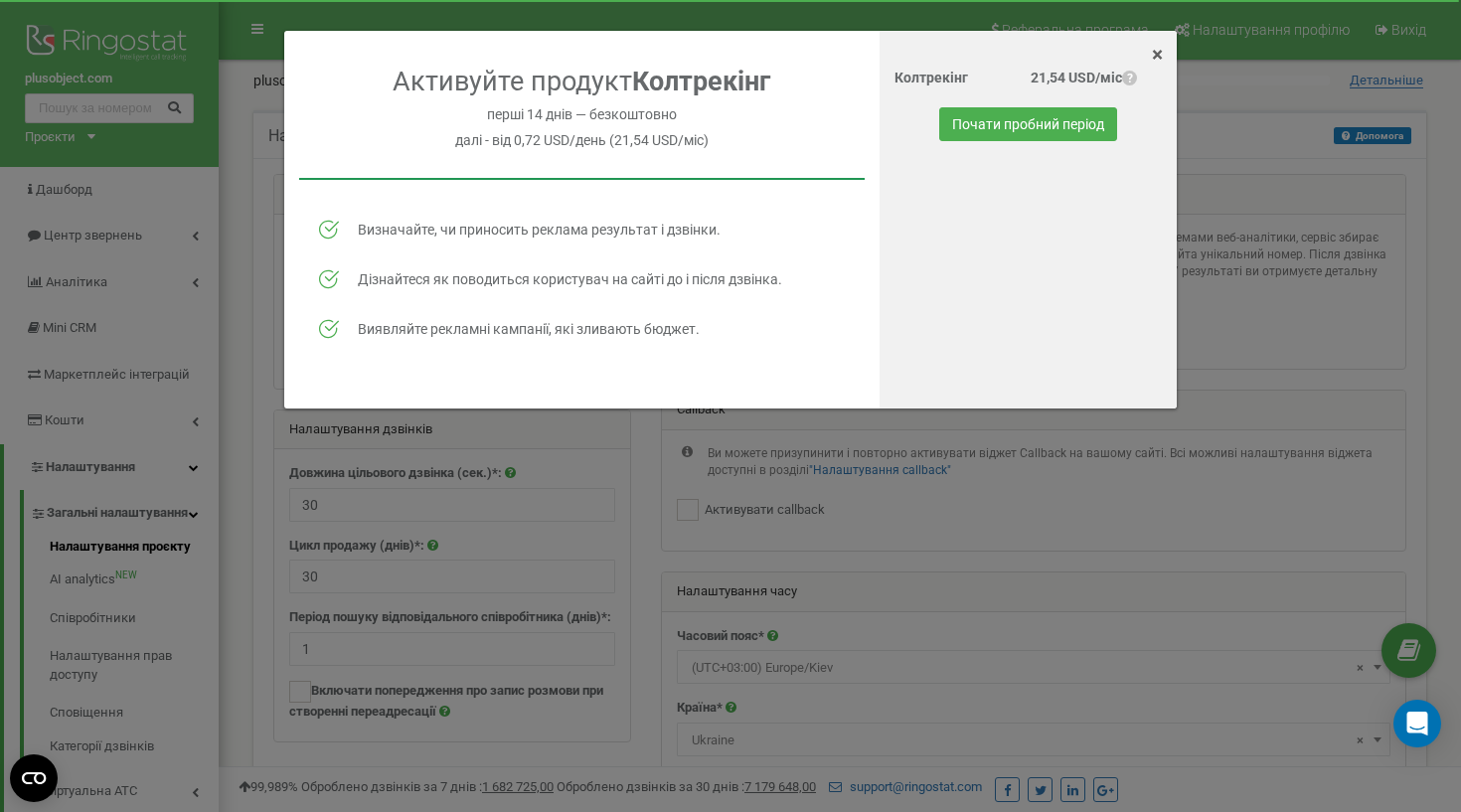 click on "далі - від 0,72 USD/день (21,54 USD/міс)" at bounding box center [581, 140] 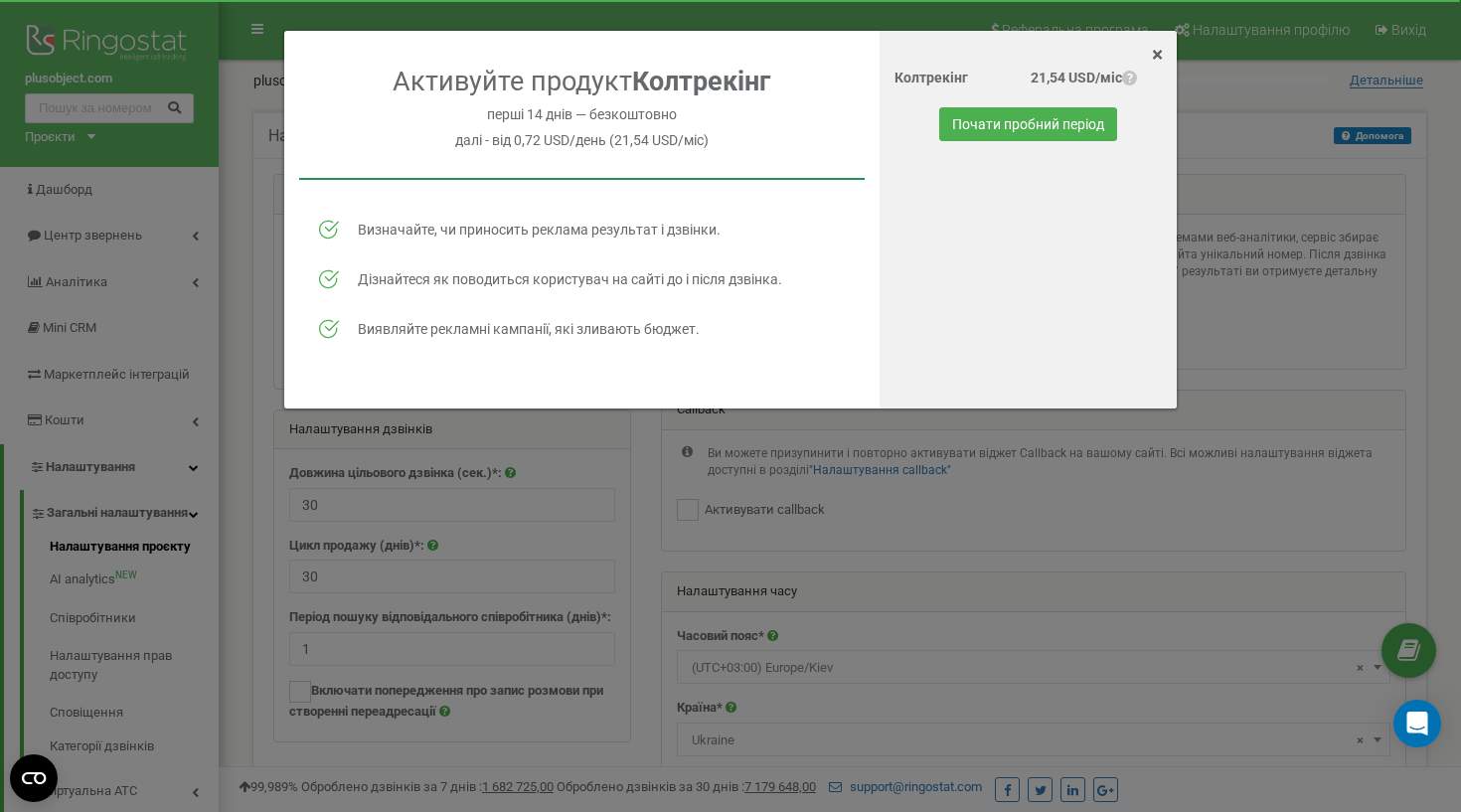 click on "×" at bounding box center (1157, 55) 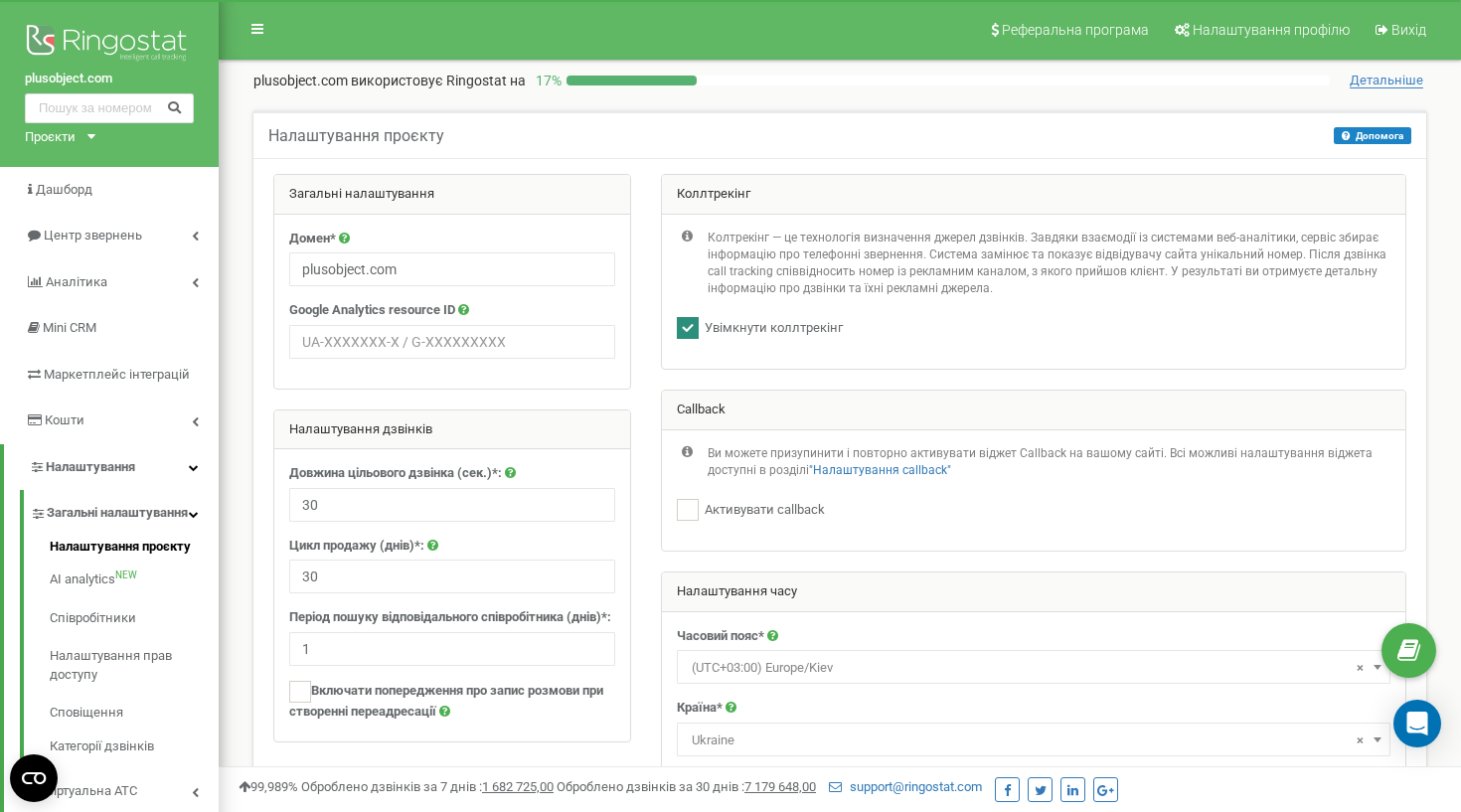 checkbox on "false" 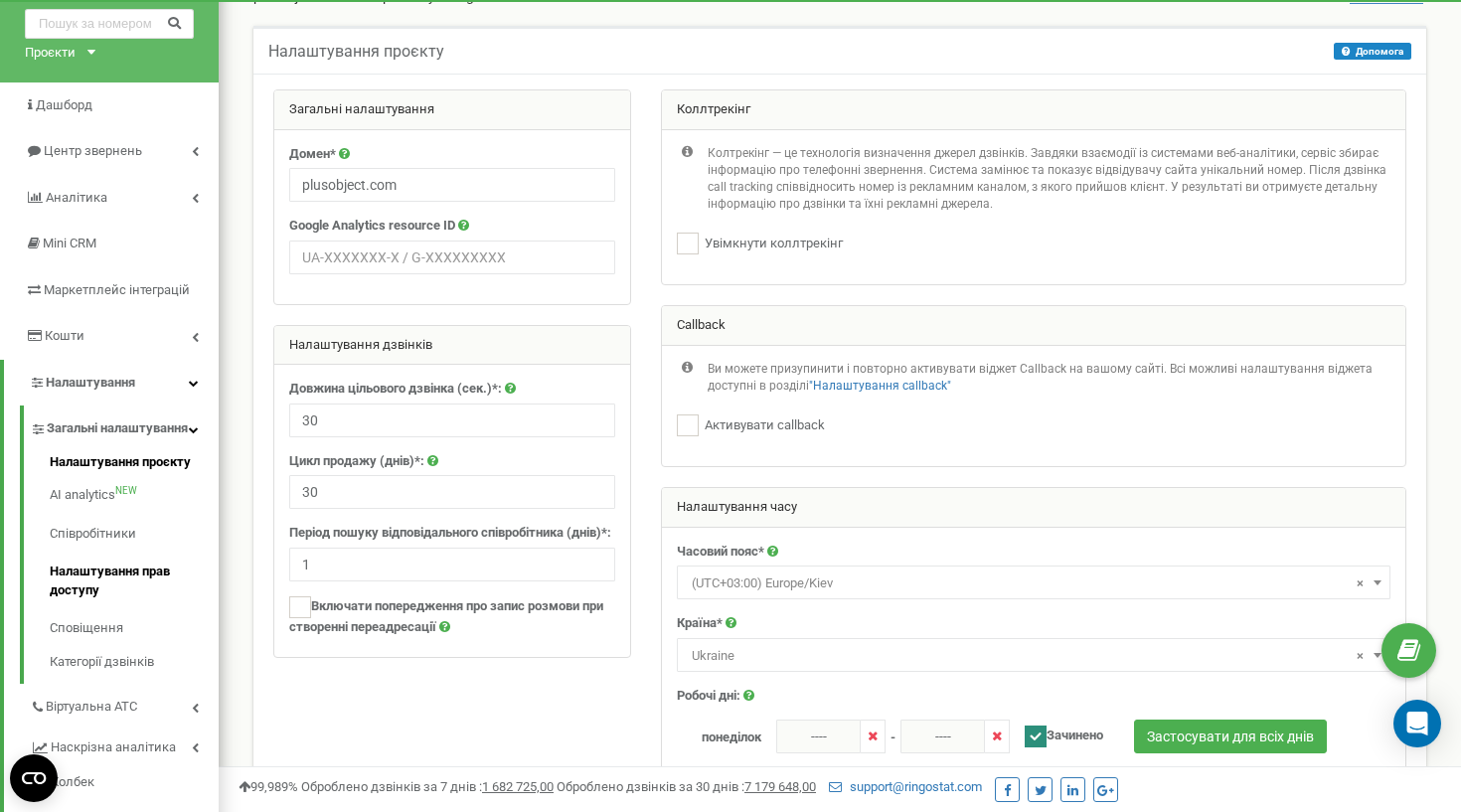 scroll, scrollTop: 115, scrollLeft: 0, axis: vertical 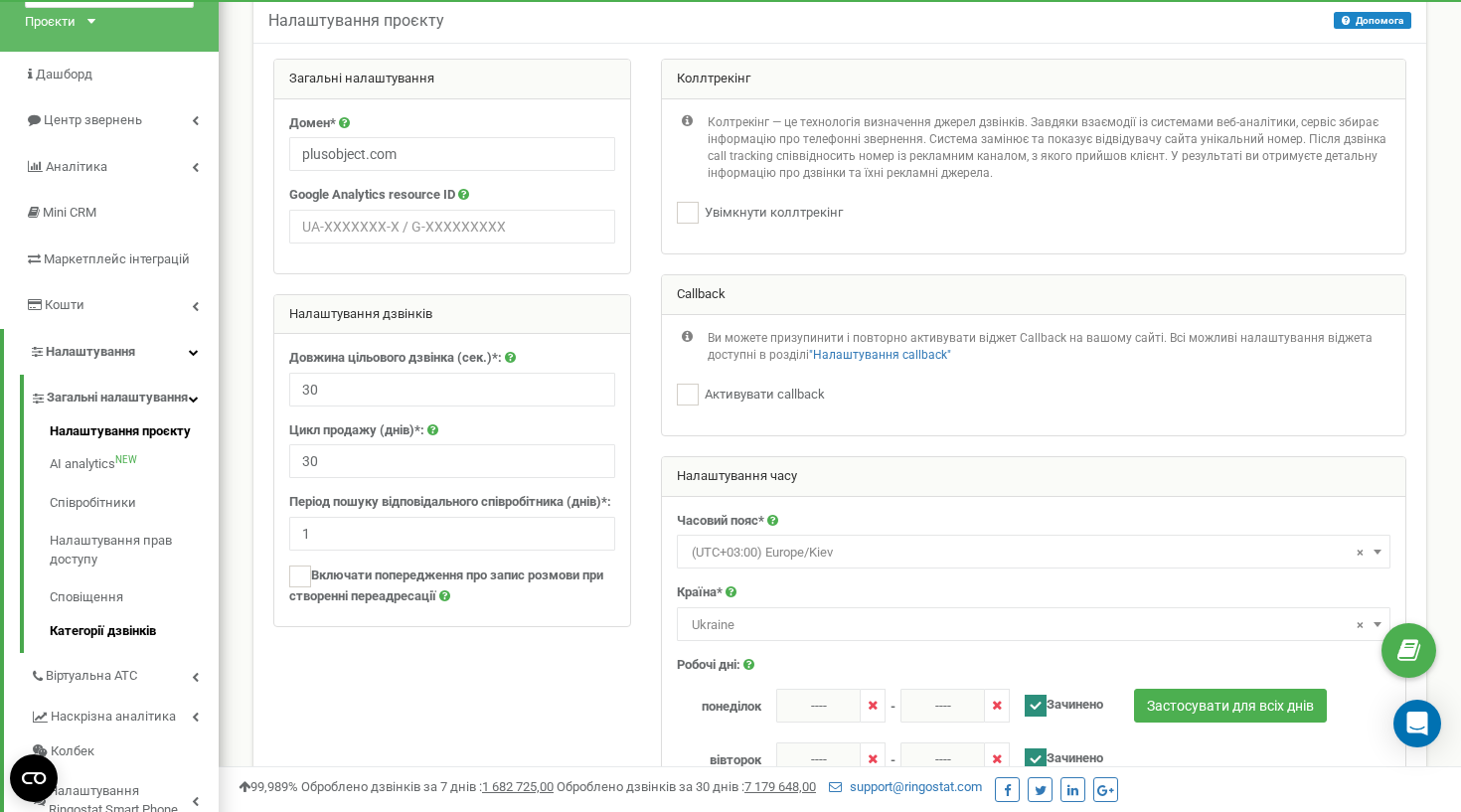 click on "Категорії дзвінків" at bounding box center (134, 629) 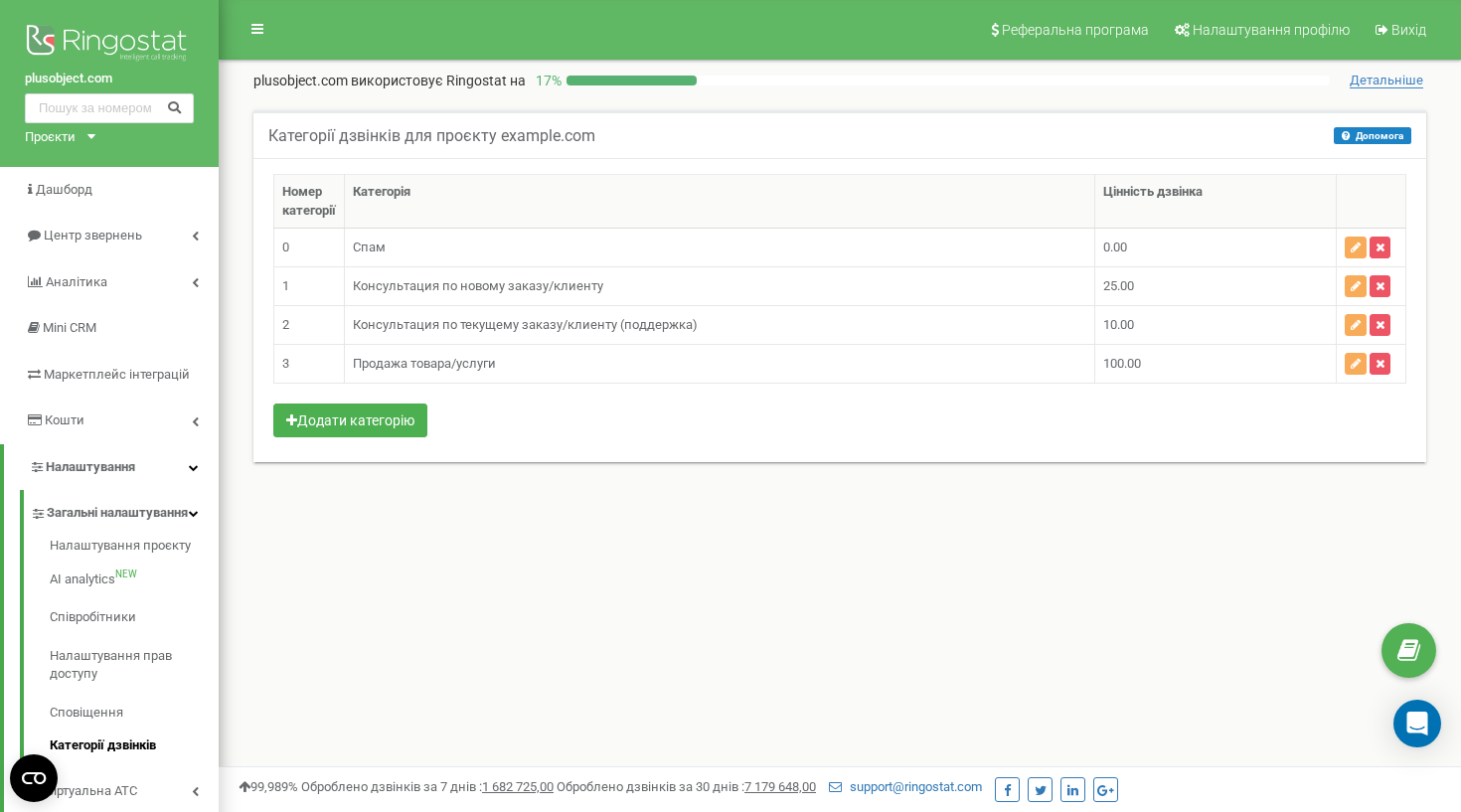 scroll, scrollTop: 0, scrollLeft: 0, axis: both 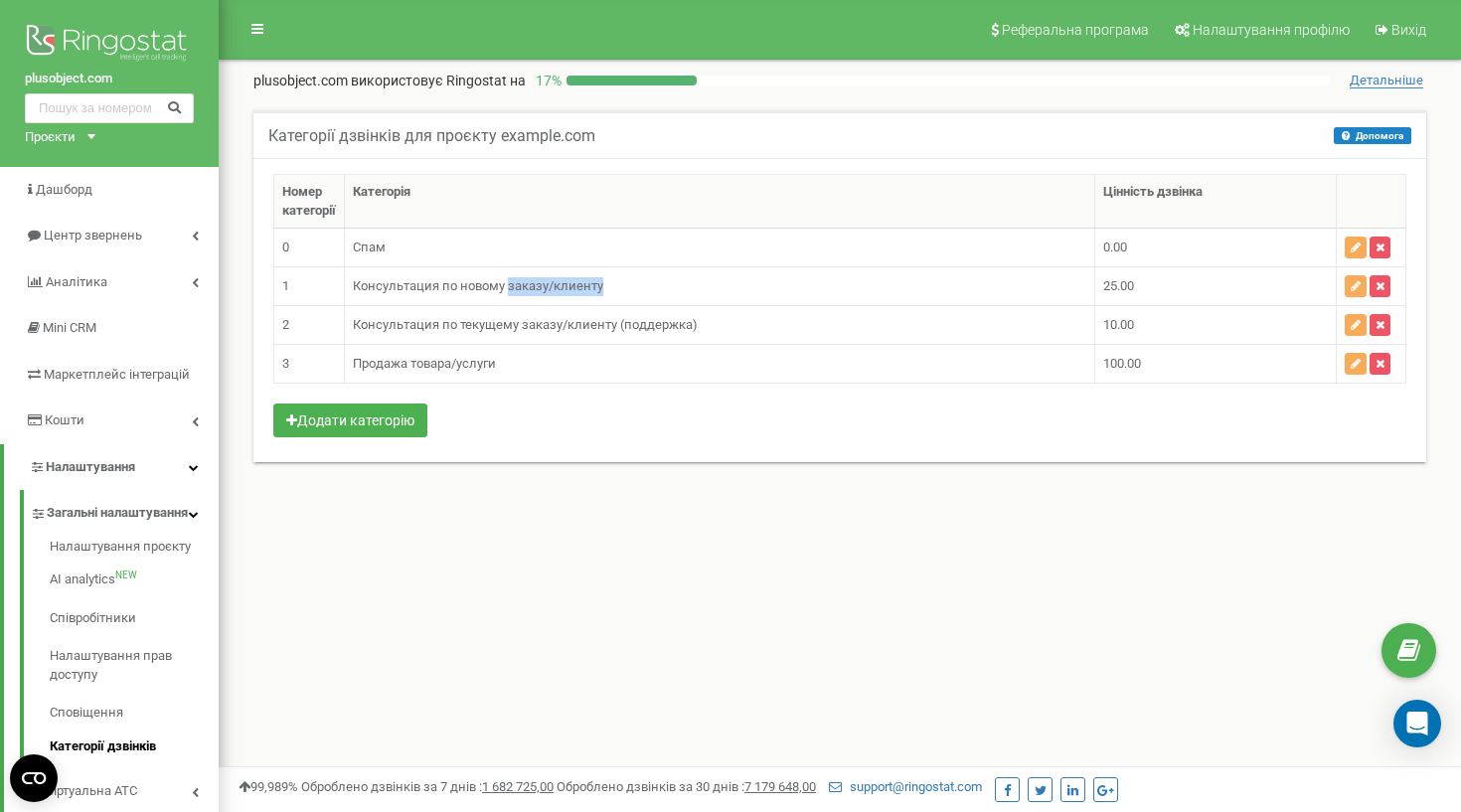 drag, startPoint x: 510, startPoint y: 289, endPoint x: 667, endPoint y: 290, distance: 157.00318 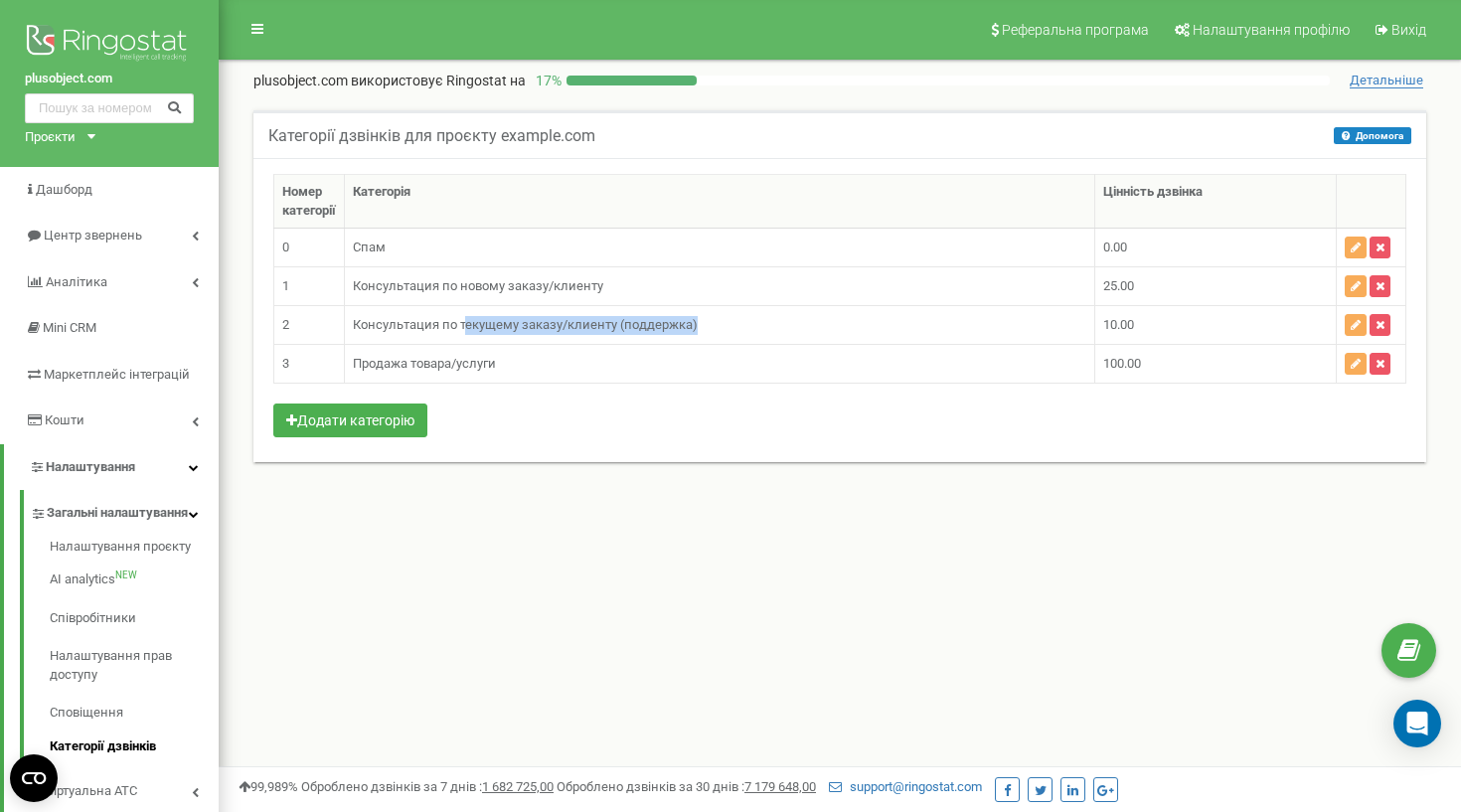 drag, startPoint x: 468, startPoint y: 318, endPoint x: 781, endPoint y: 318, distance: 313 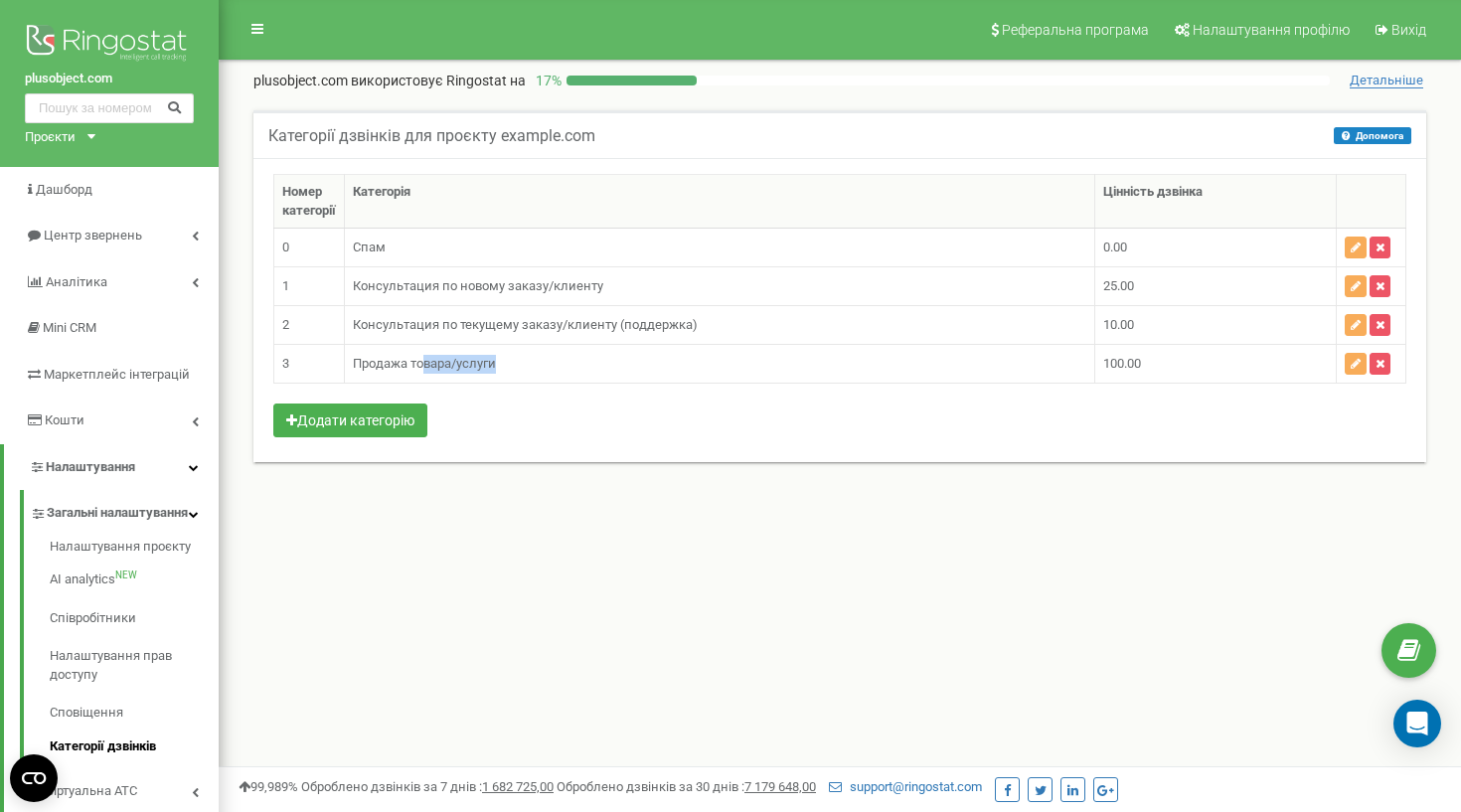 drag, startPoint x: 424, startPoint y: 363, endPoint x: 596, endPoint y: 359, distance: 172.04651 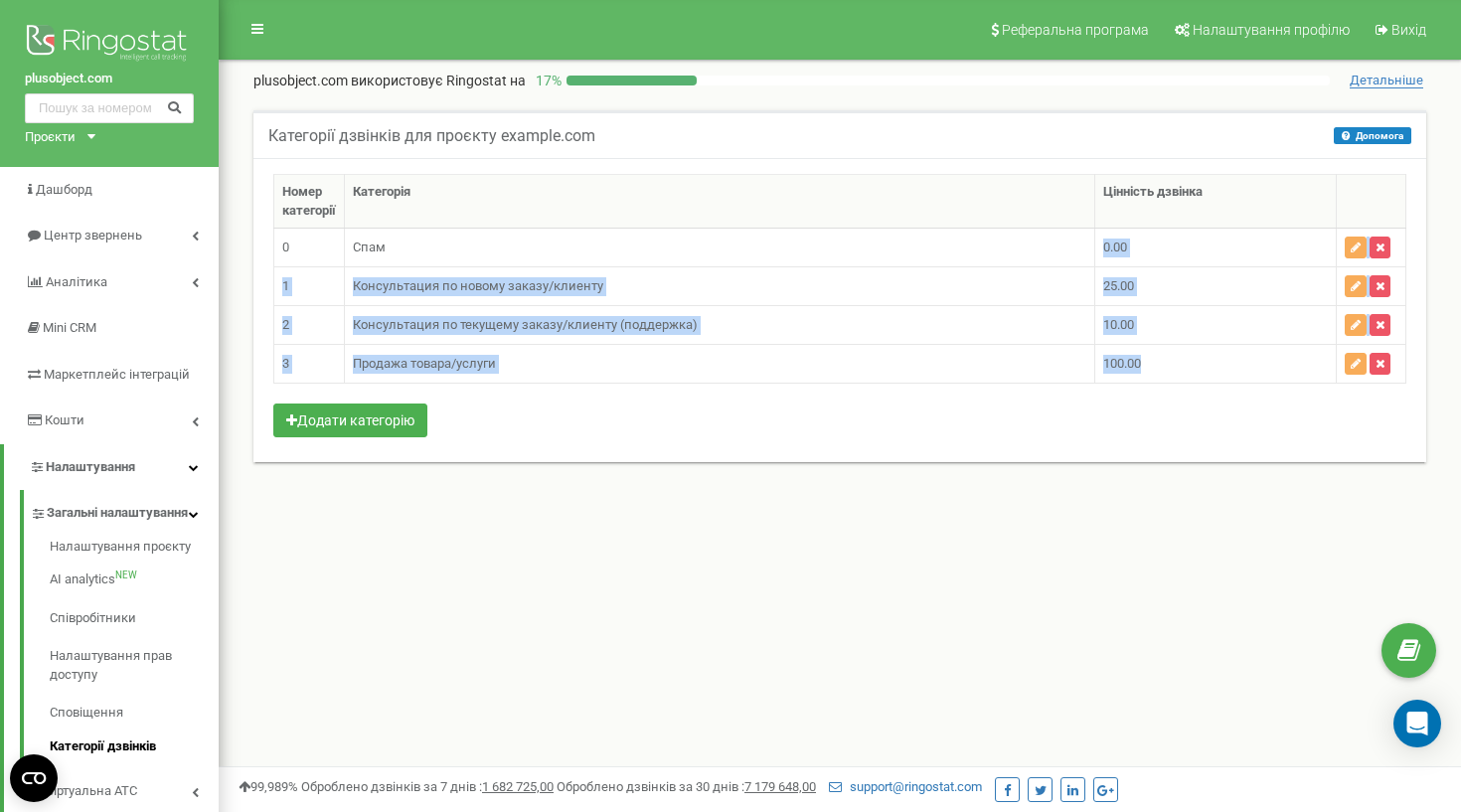 drag, startPoint x: 1142, startPoint y: 367, endPoint x: 1095, endPoint y: 227, distance: 147.67871 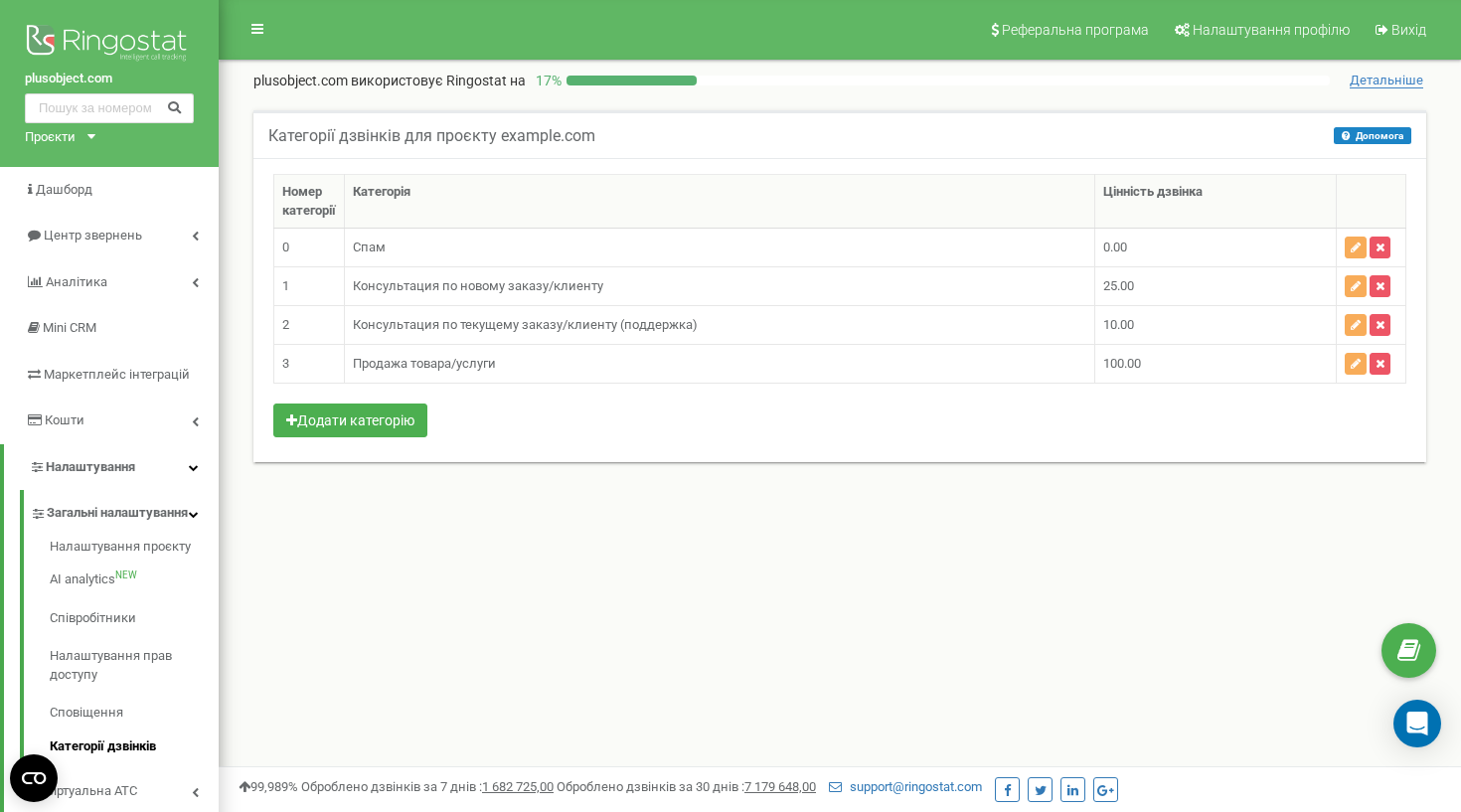 click on "Категорії дзвінків для проєкту plusobject.com
Допомога
Допомога
Тут знаходиться налаштування категорій дзвінків. Встановивши категорію і цінність до дзвінка, ви зможете більш точно оцінити якість використання каналу просування." at bounding box center [840, 134] 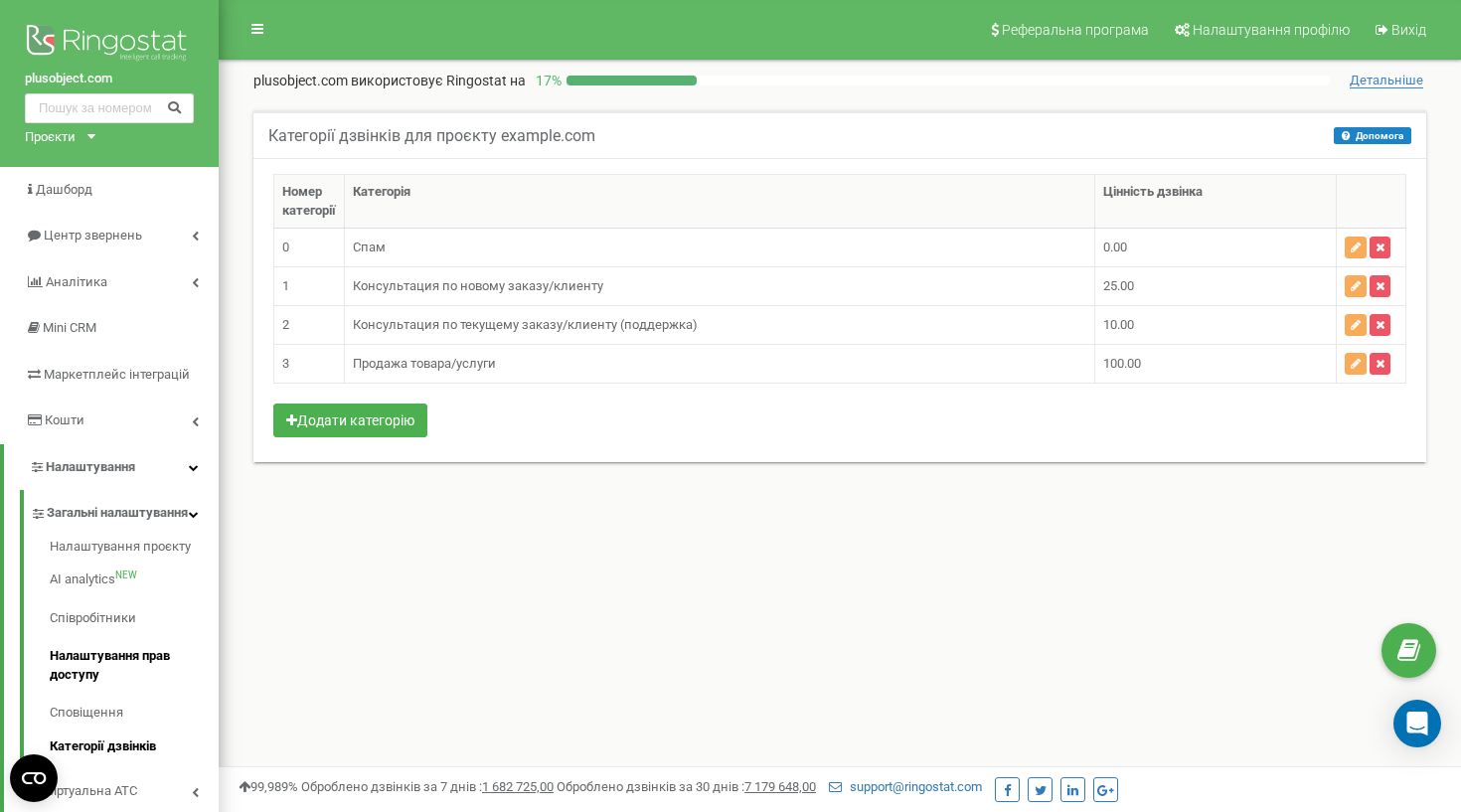 click on "Налаштування прав доступу" at bounding box center [134, 665] 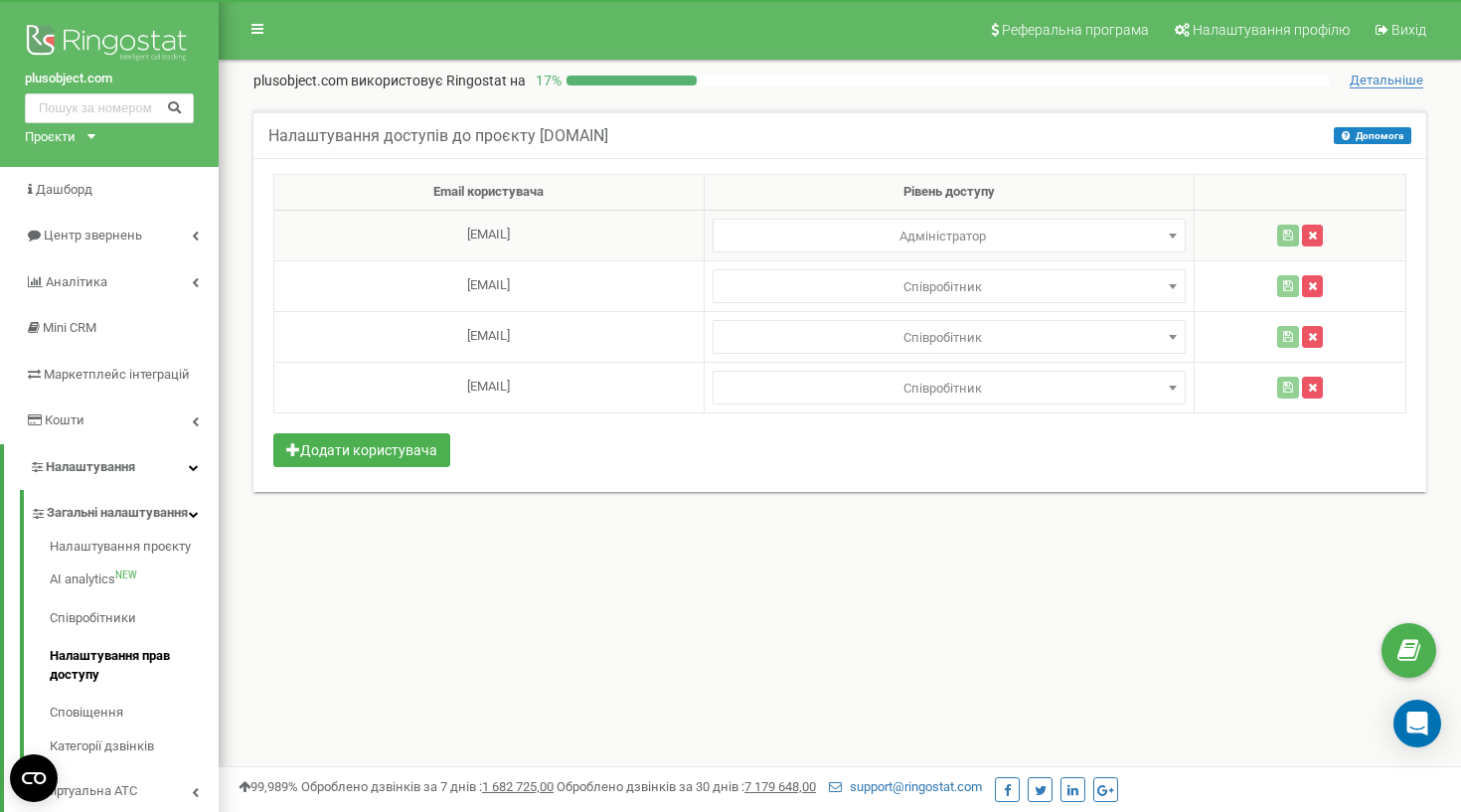 scroll, scrollTop: 0, scrollLeft: 0, axis: both 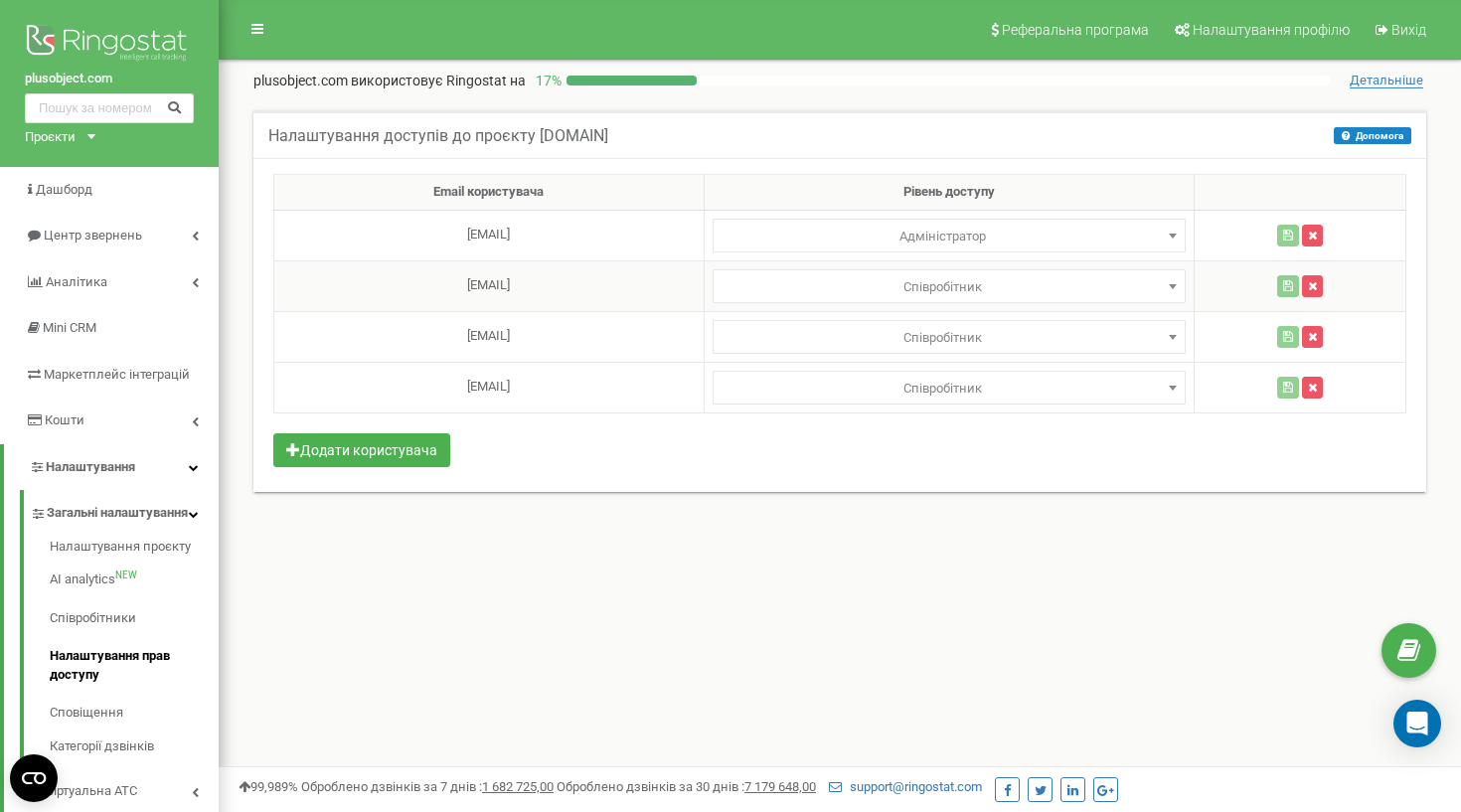 select 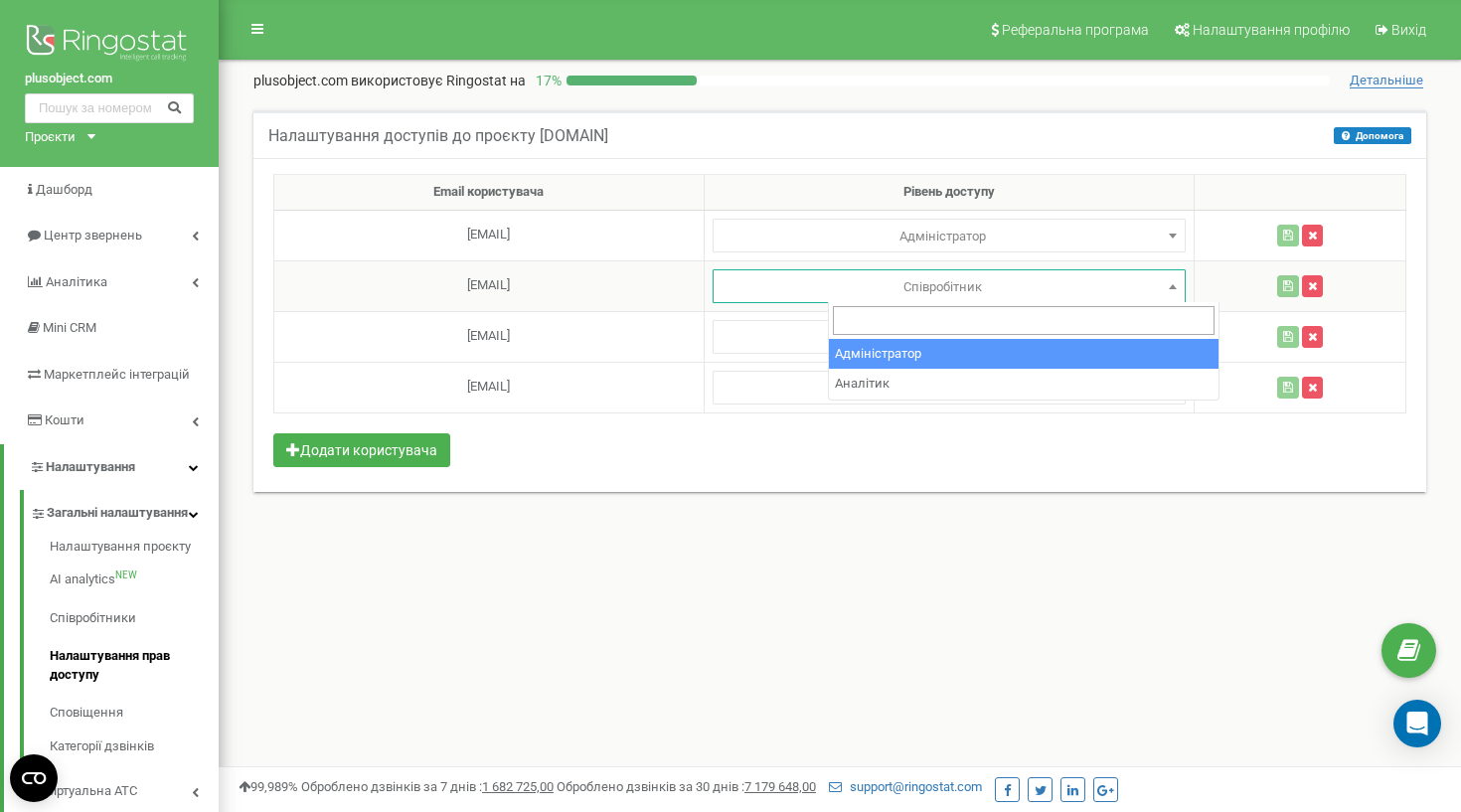 click at bounding box center [1173, 286] 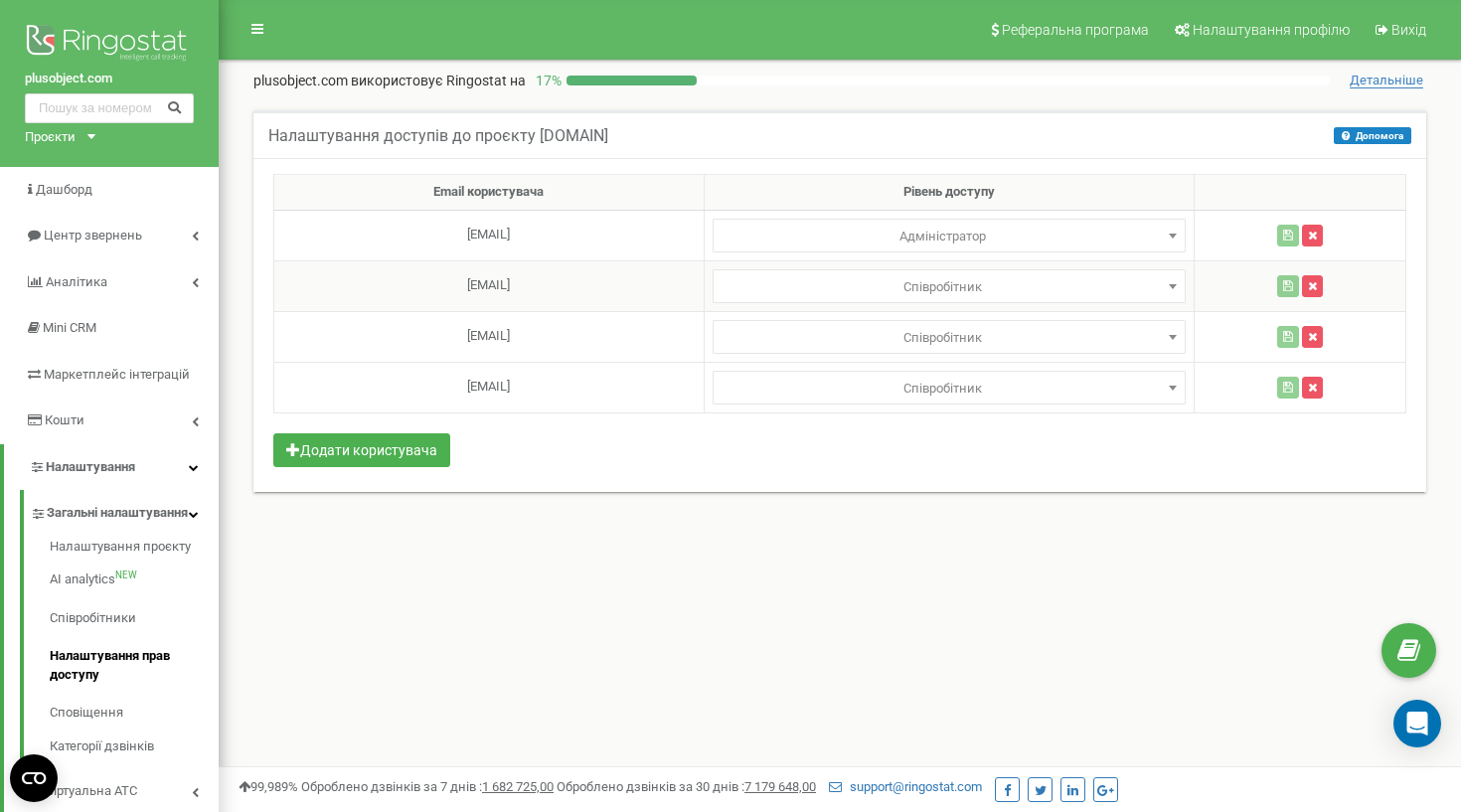 click at bounding box center (1173, 286) 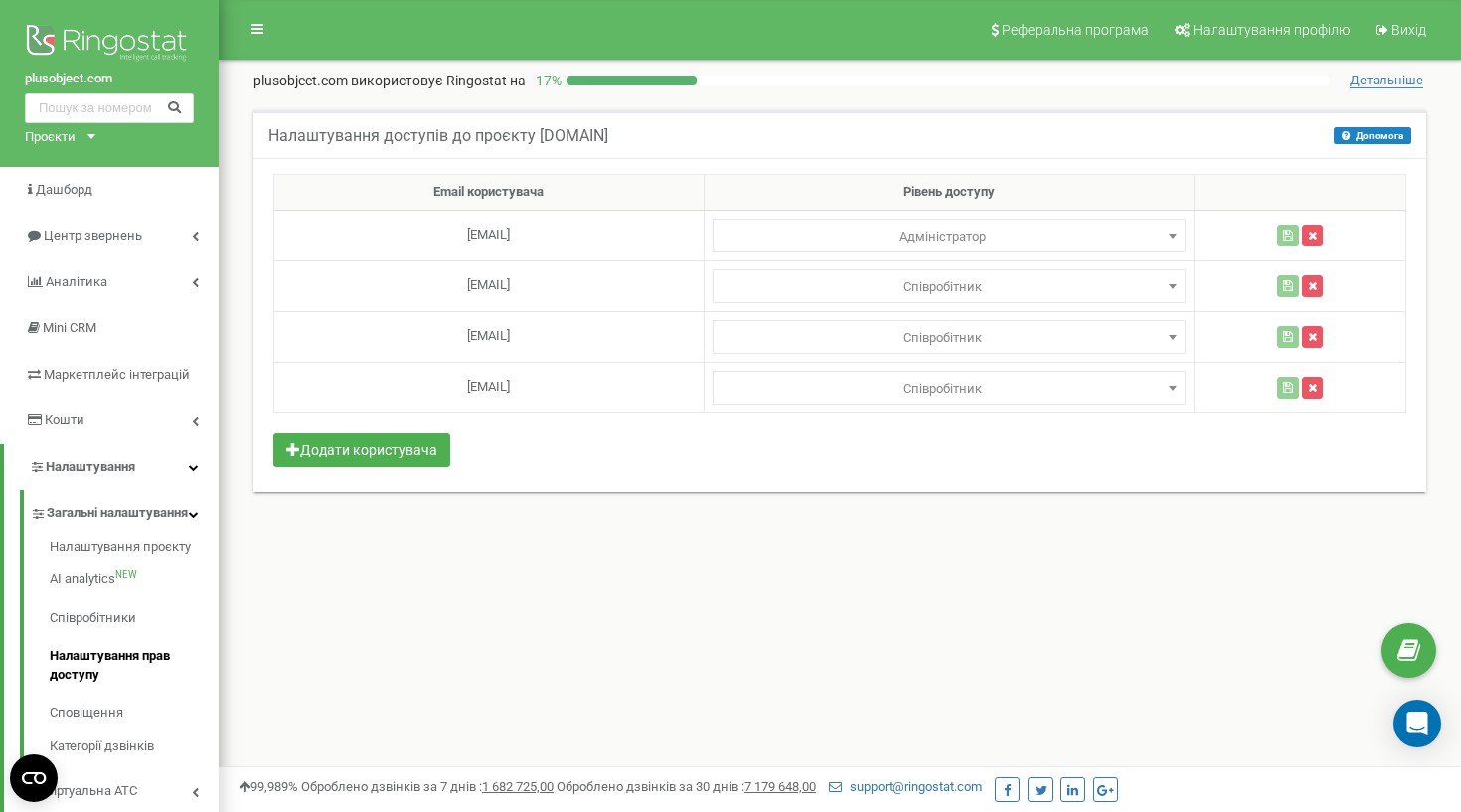 click on "Реферальна програма
Налаштування профілю
Вихід
[DOMAIN]   використовує Ringostat на  17 % Детальніше
Налаштування доступів до проєкту [DOMAIN]
Допомога
Допомога
У цьому меню власник облікового запису може надавати права доступу іншим людям." at bounding box center (840, 596) 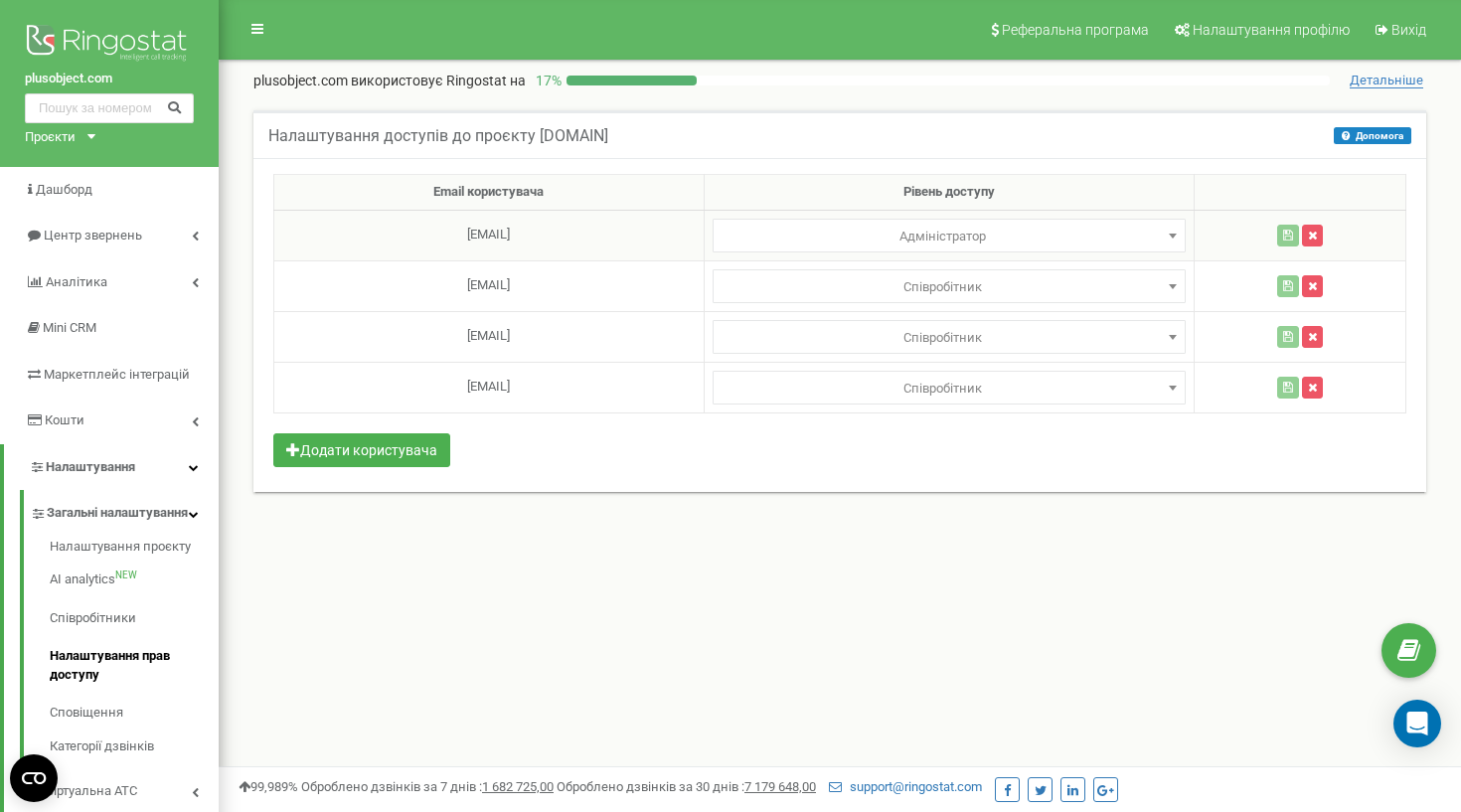 drag, startPoint x: 571, startPoint y: 238, endPoint x: 658, endPoint y: 237, distance: 87.005747 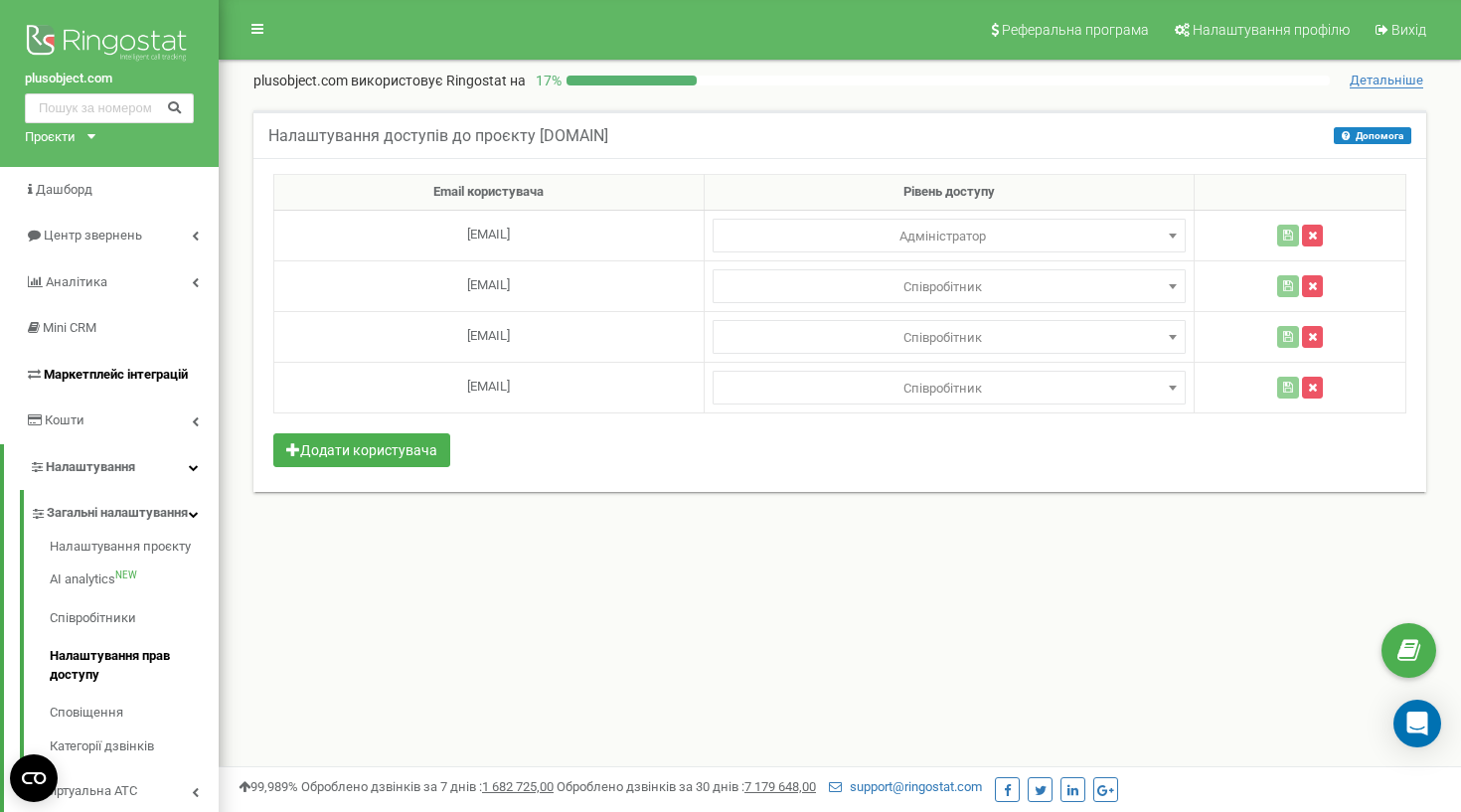 click on "Маркетплейс інтеграцій" at bounding box center (115, 374) 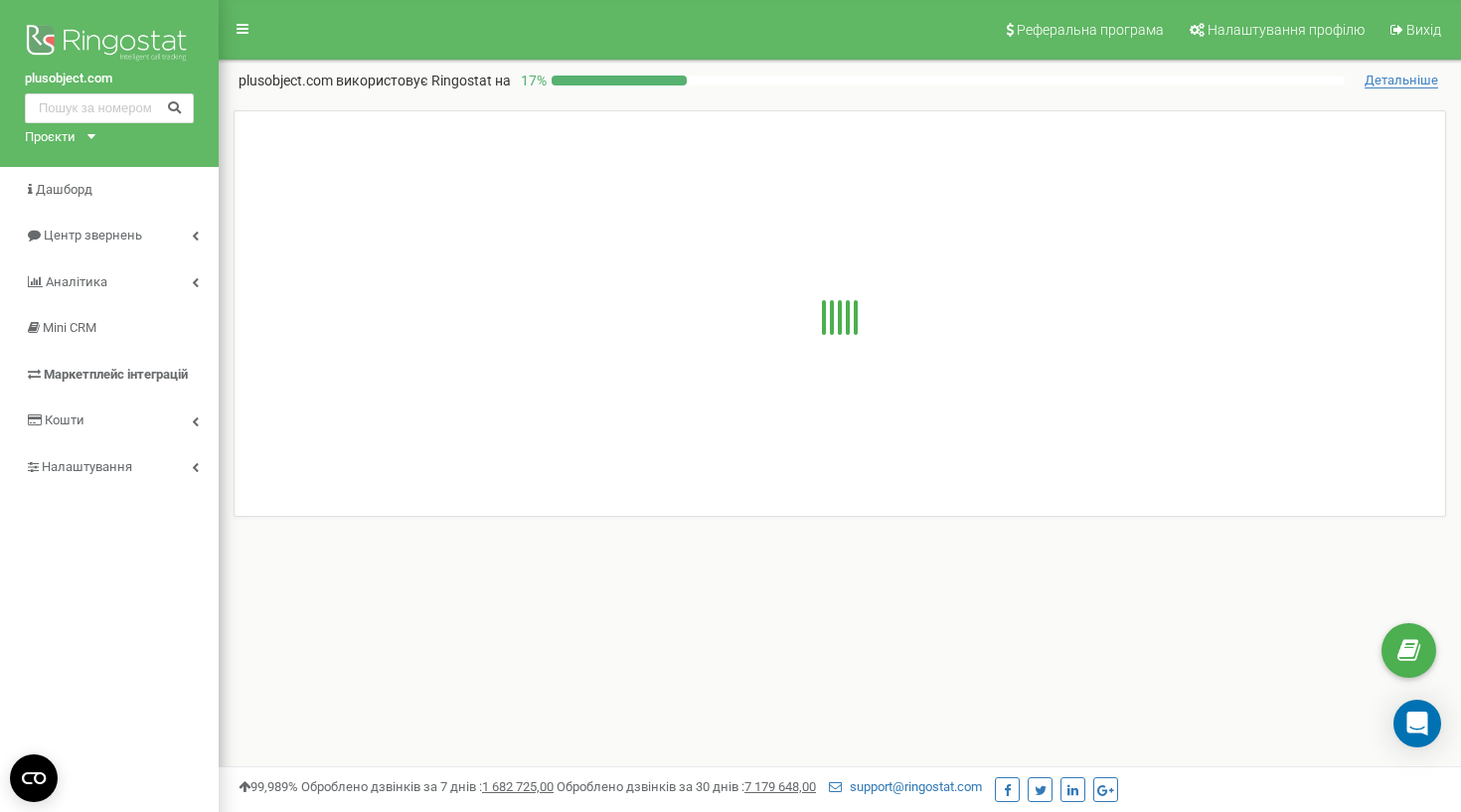 scroll, scrollTop: 0, scrollLeft: 0, axis: both 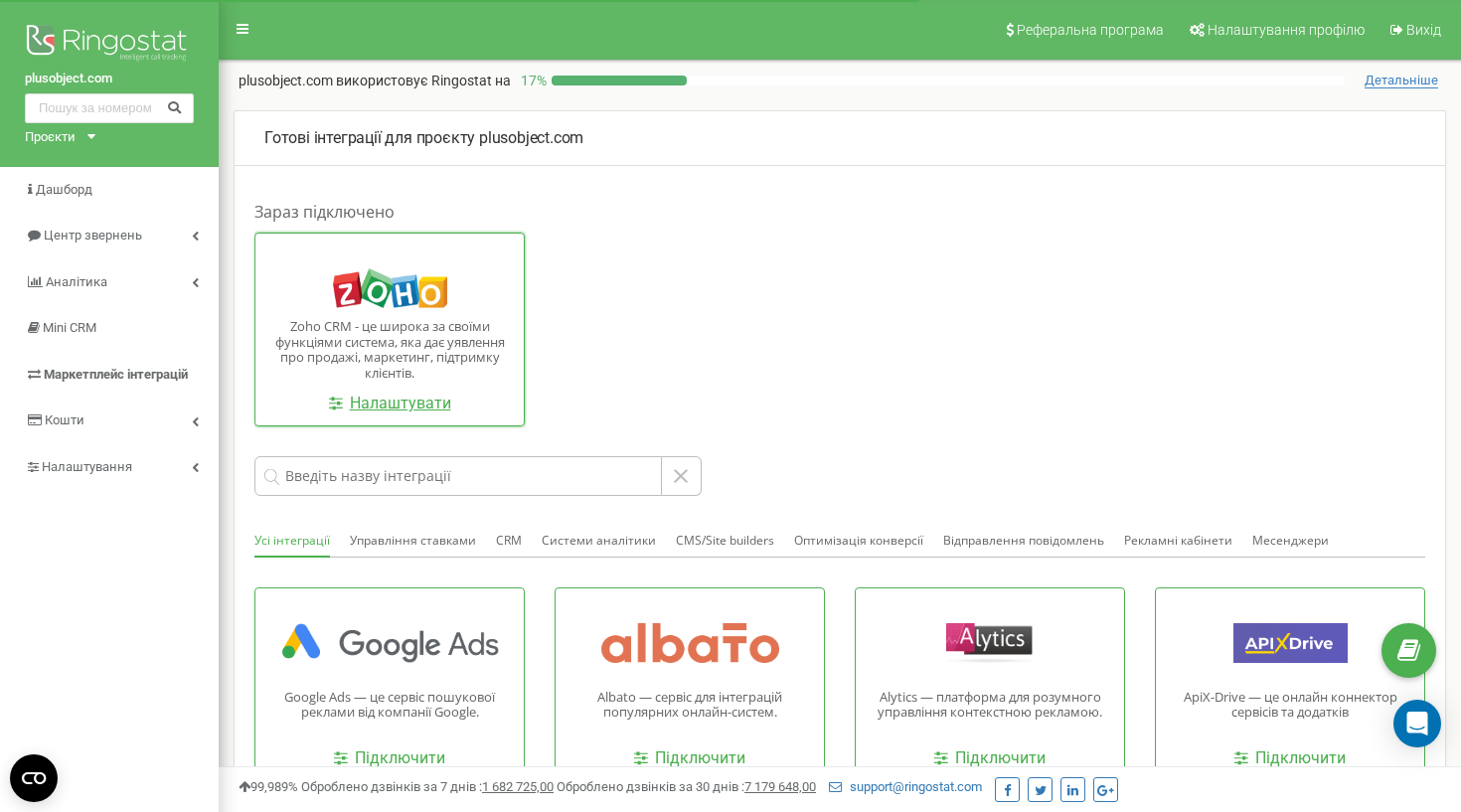 click on "Налаштувати" at bounding box center (390, 404) 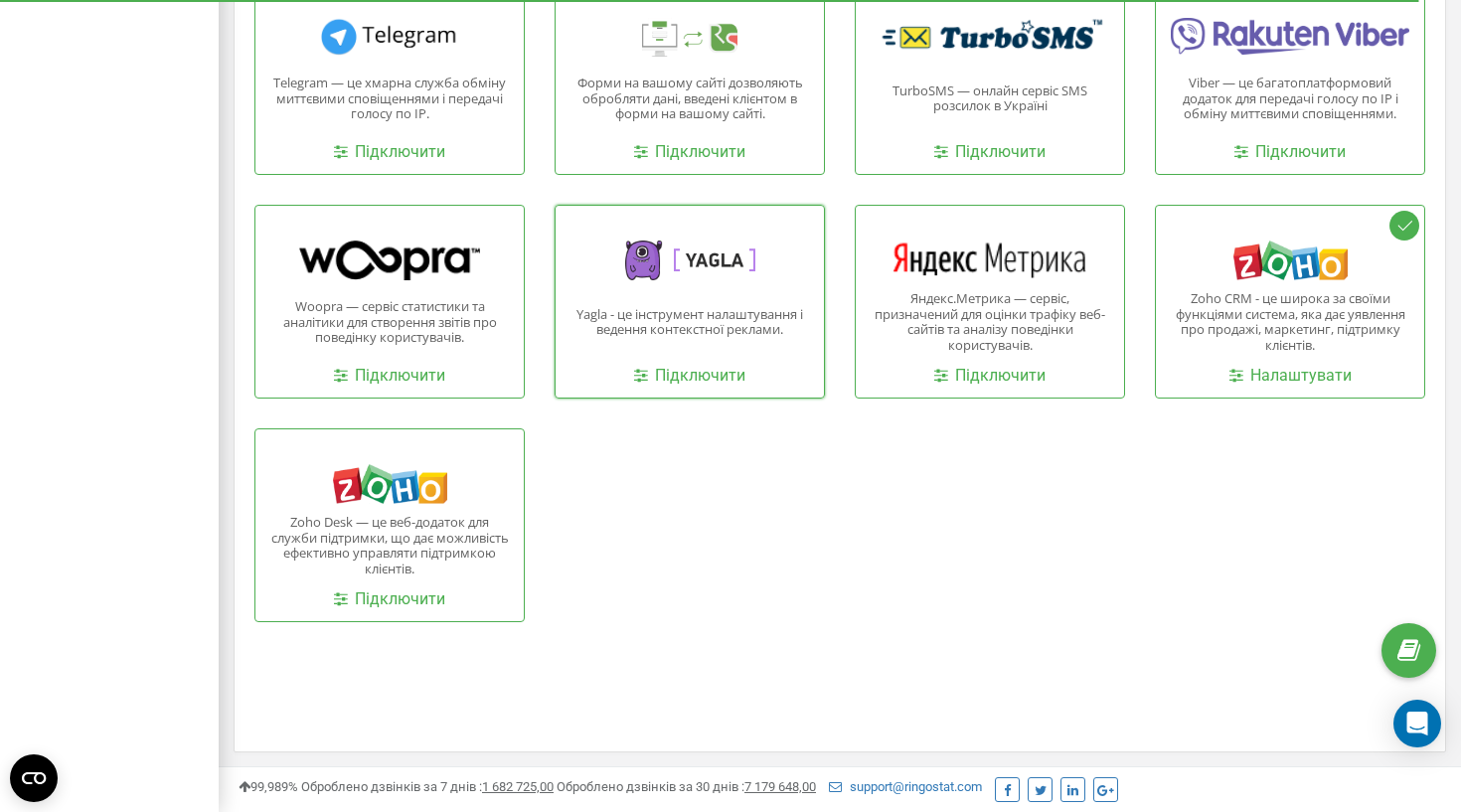 scroll, scrollTop: 2394, scrollLeft: 0, axis: vertical 